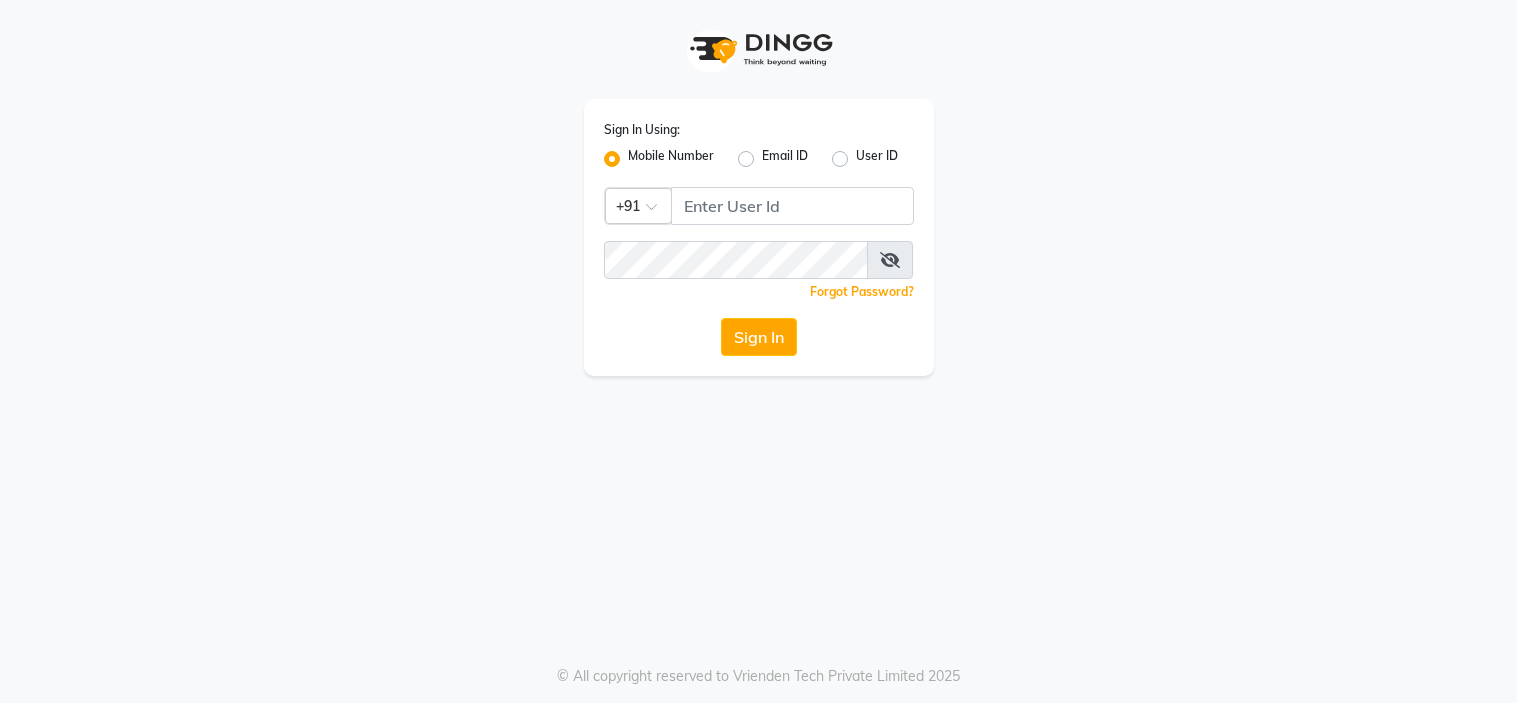 scroll, scrollTop: 0, scrollLeft: 0, axis: both 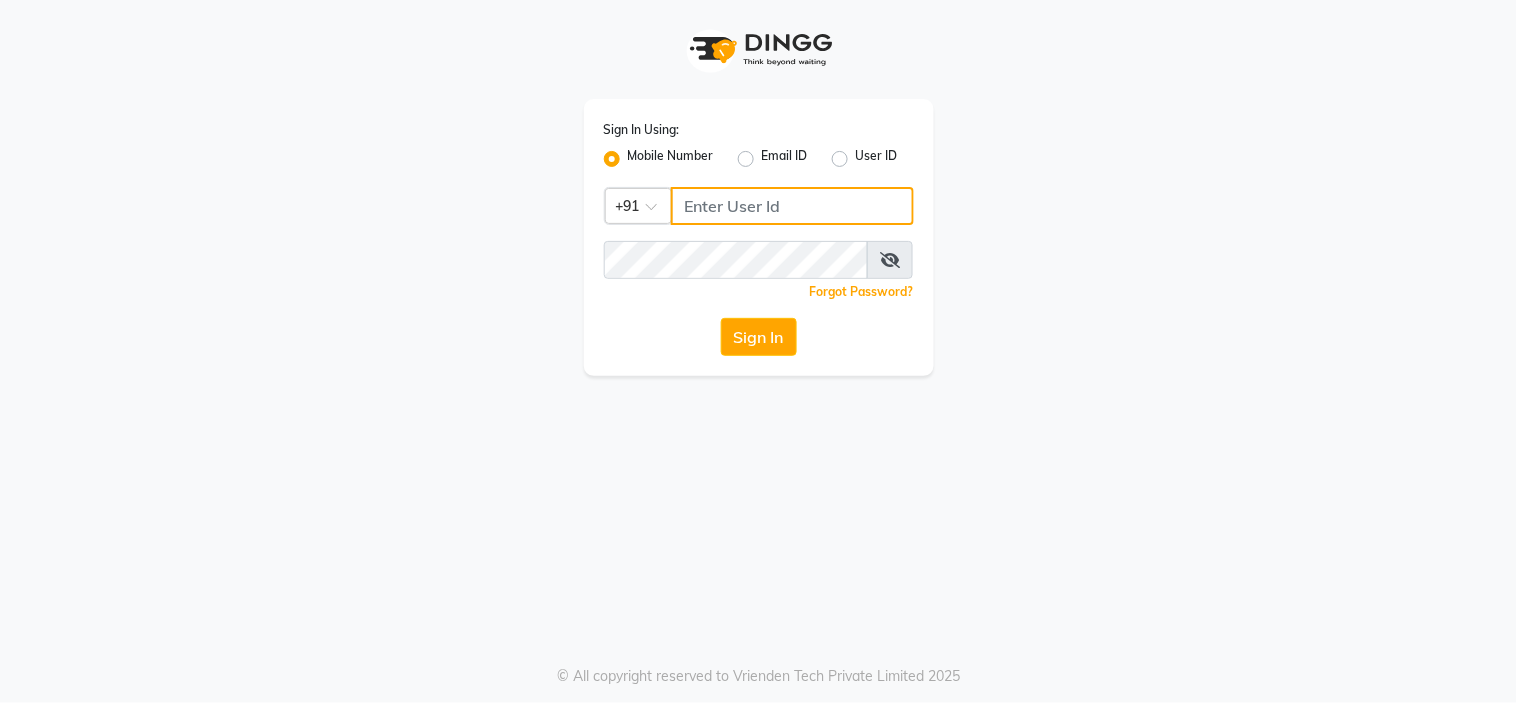 click 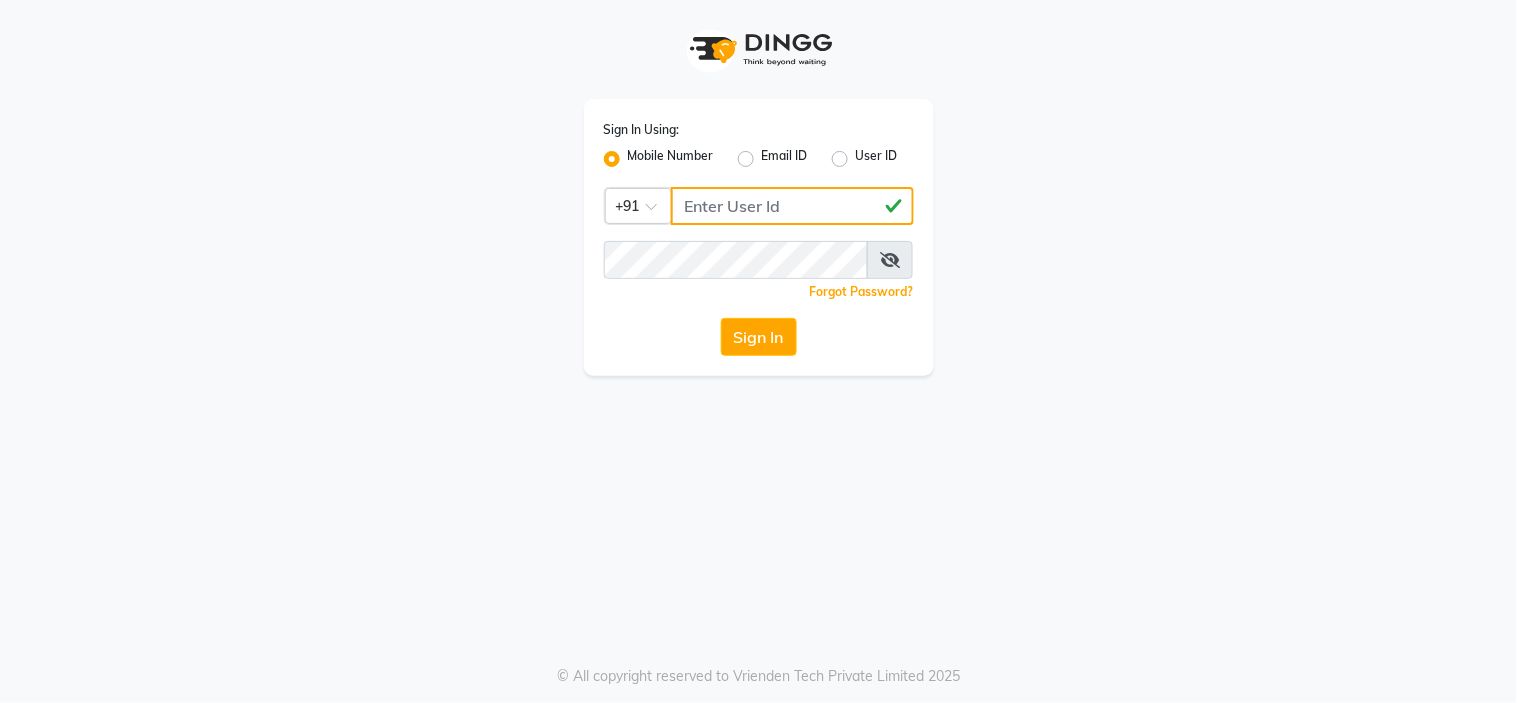 type on "[PHONE]" 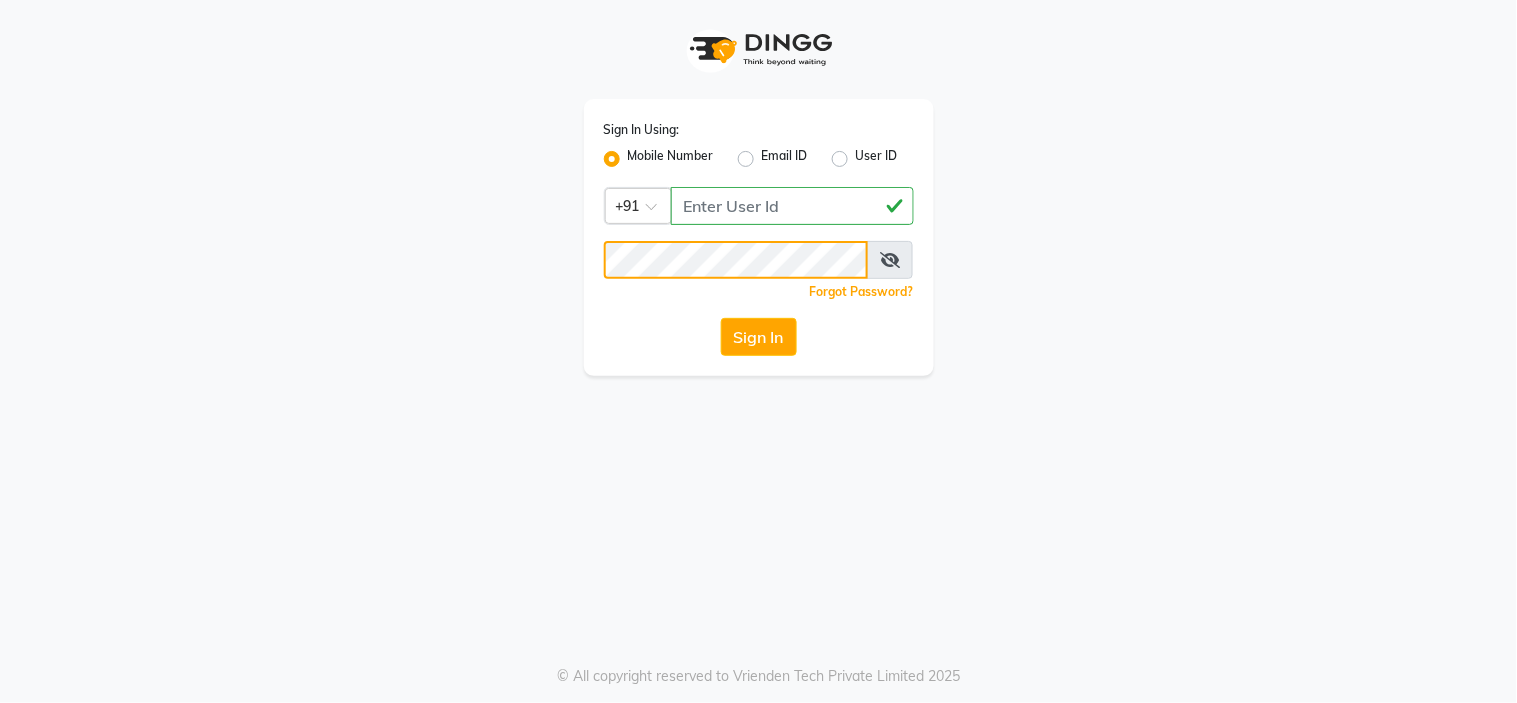 click on "Sign In" 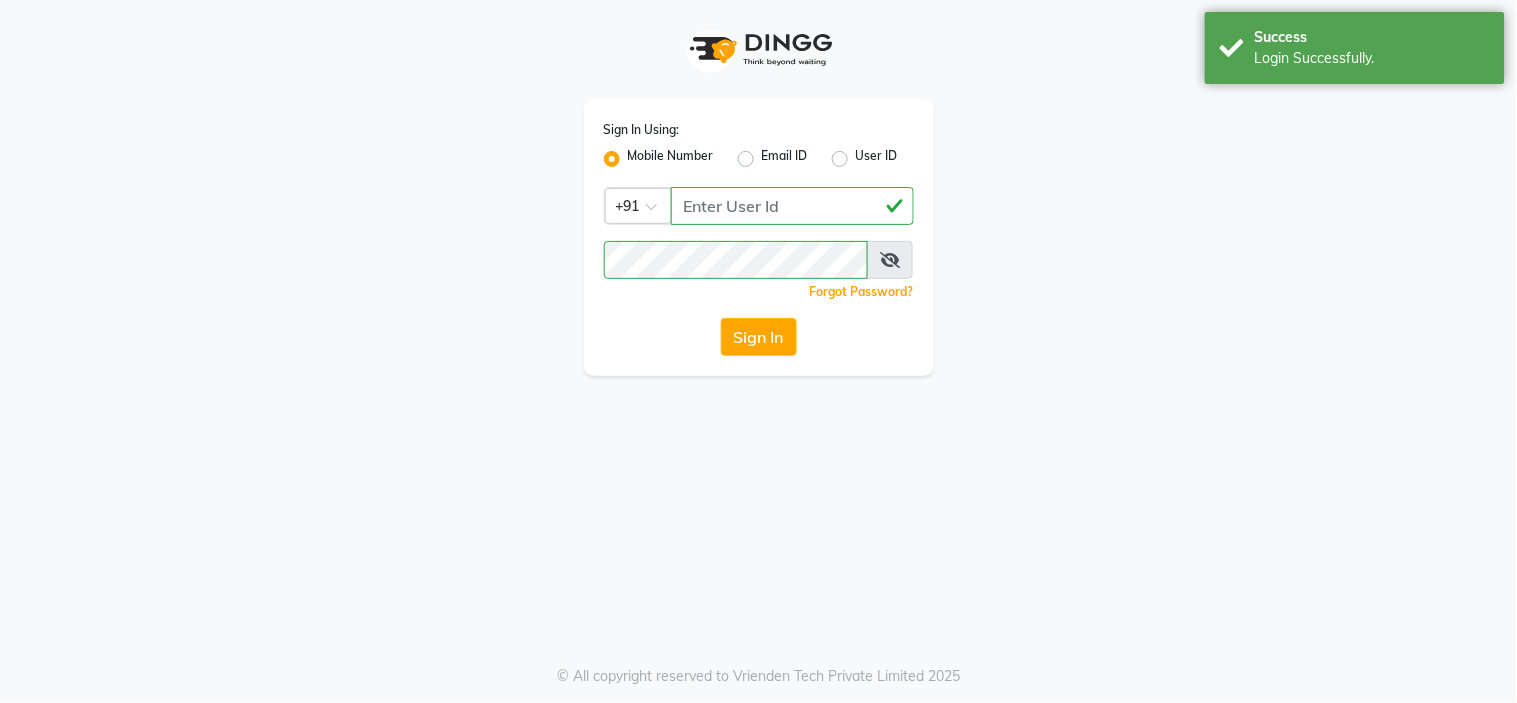 select on "7187" 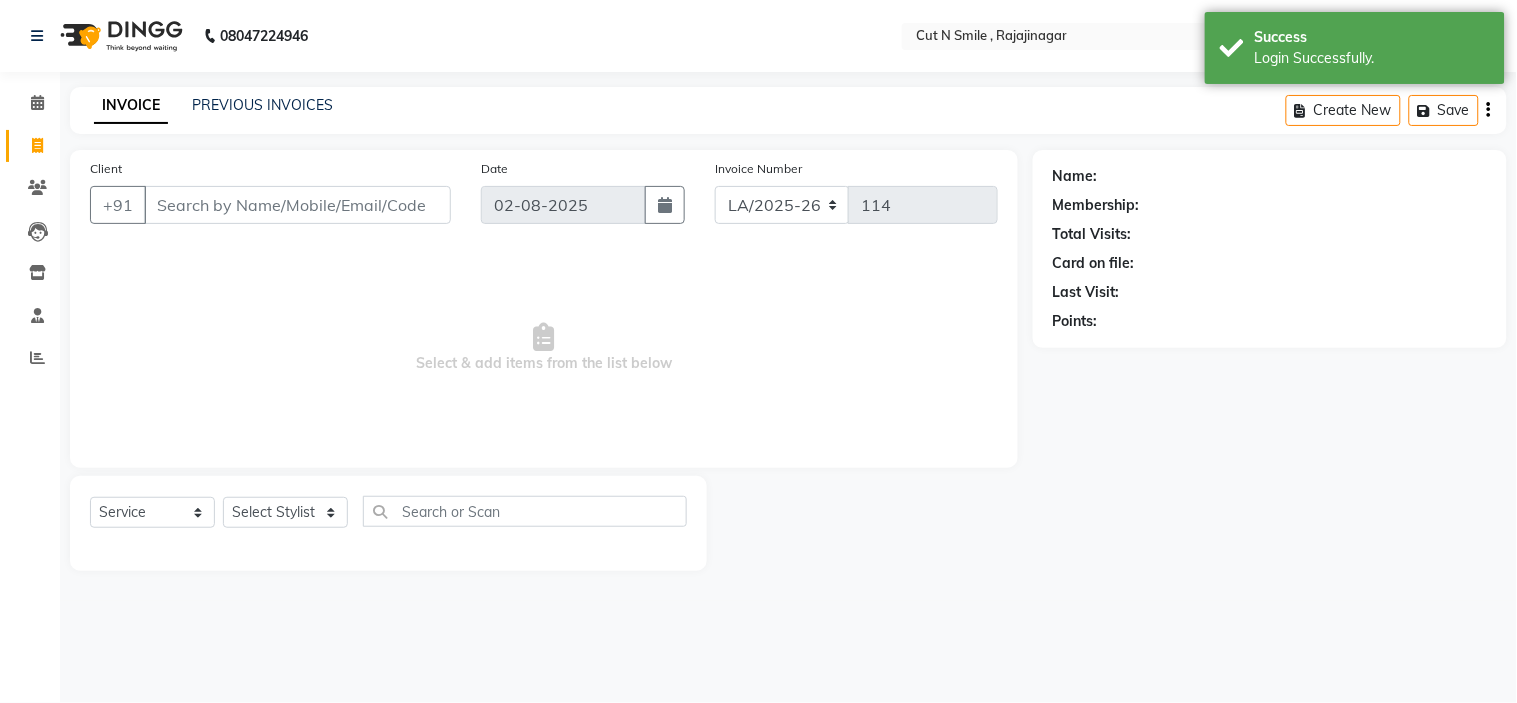 select on "en" 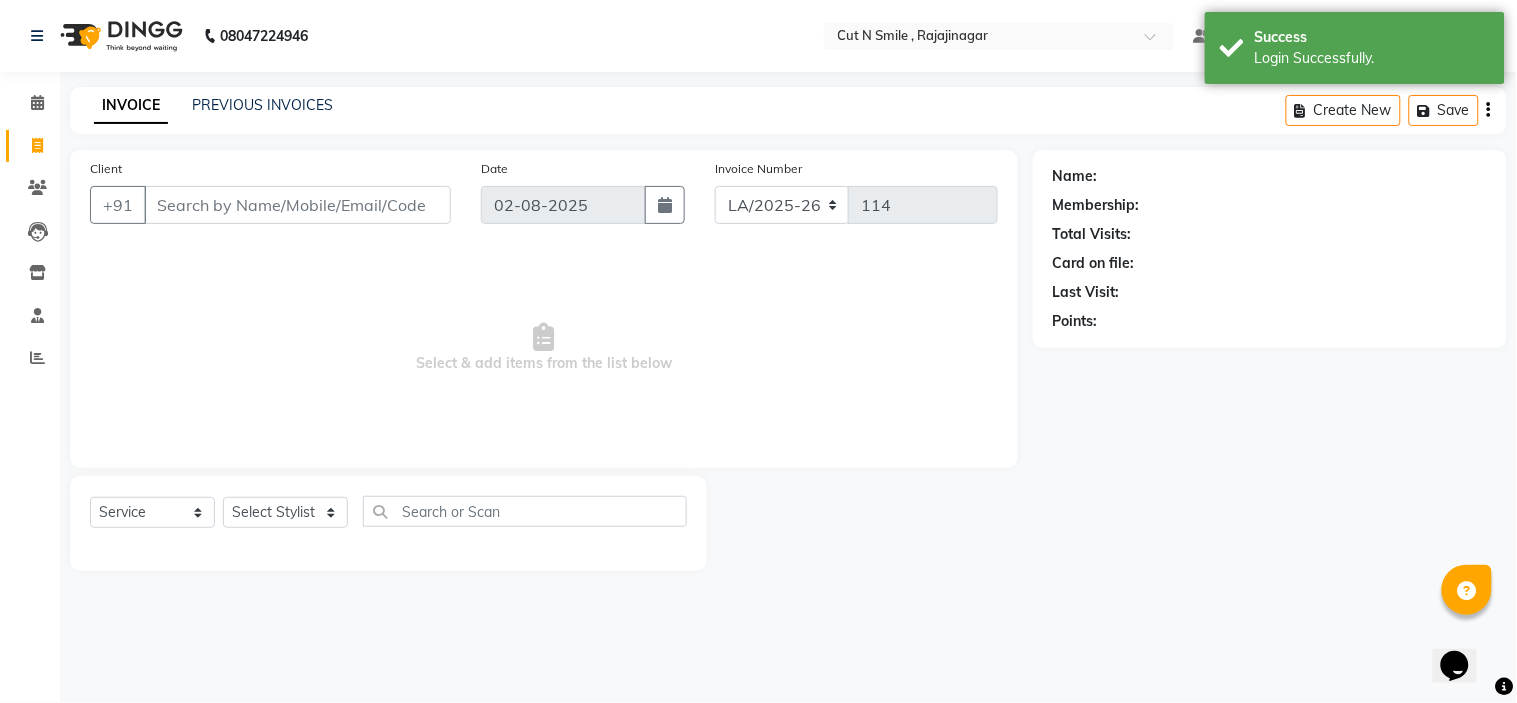 scroll, scrollTop: 0, scrollLeft: 0, axis: both 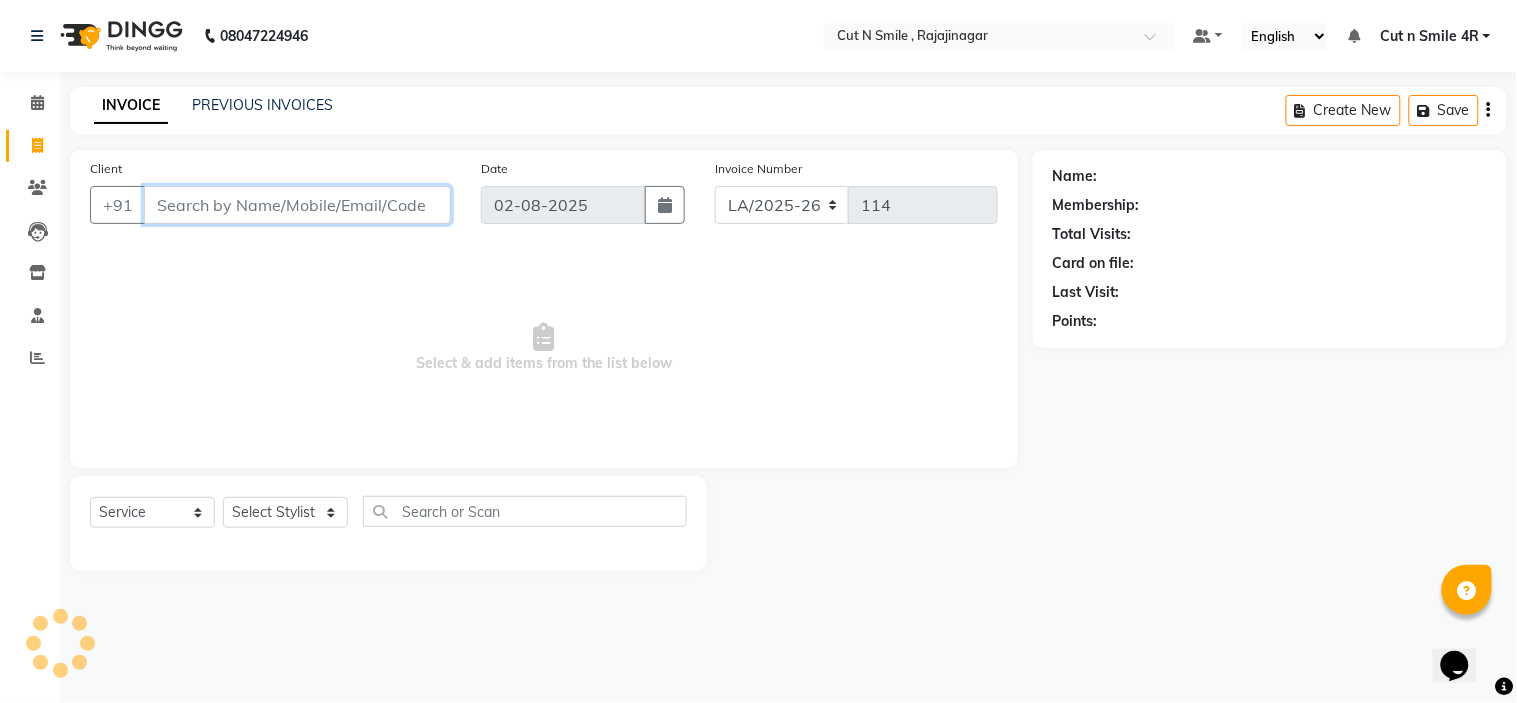click on "Client" at bounding box center [297, 205] 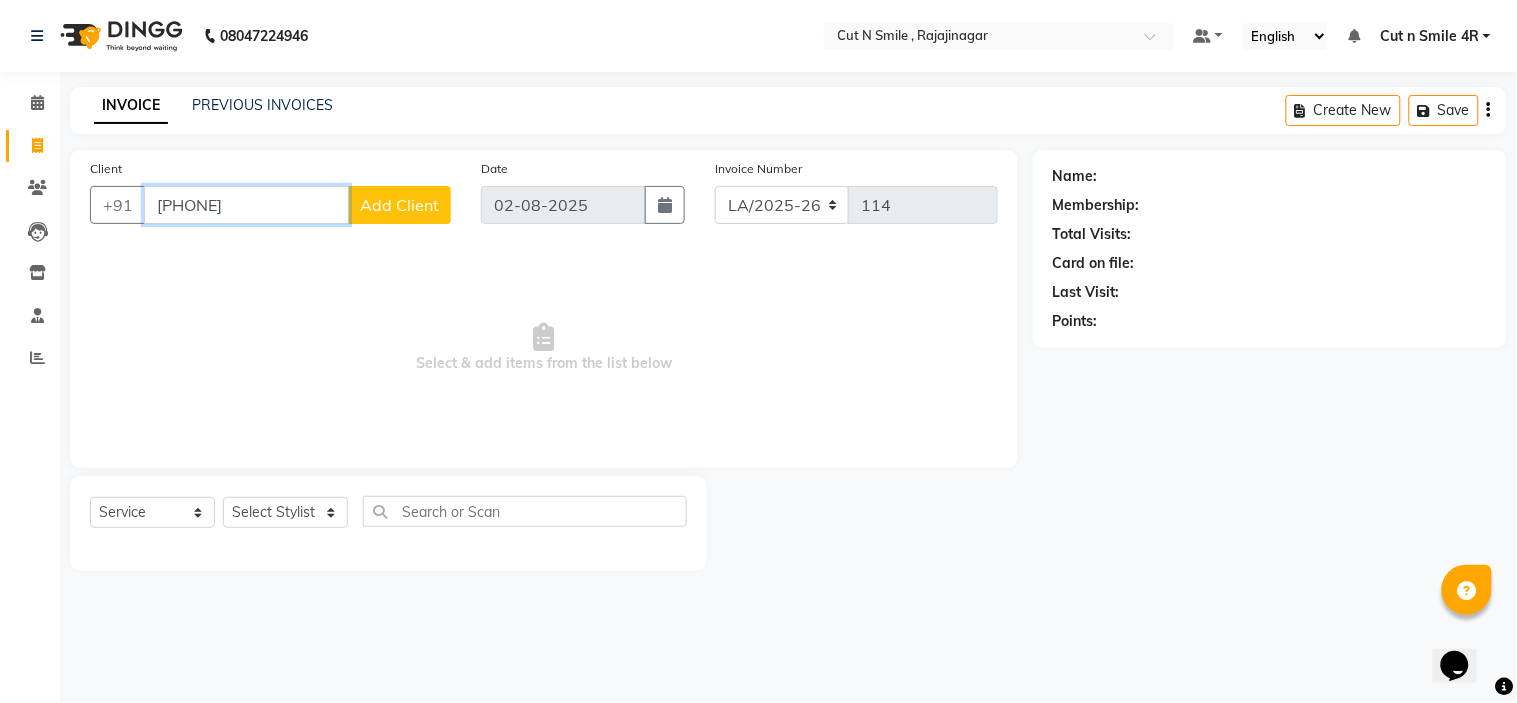 type on "[PHONE]" 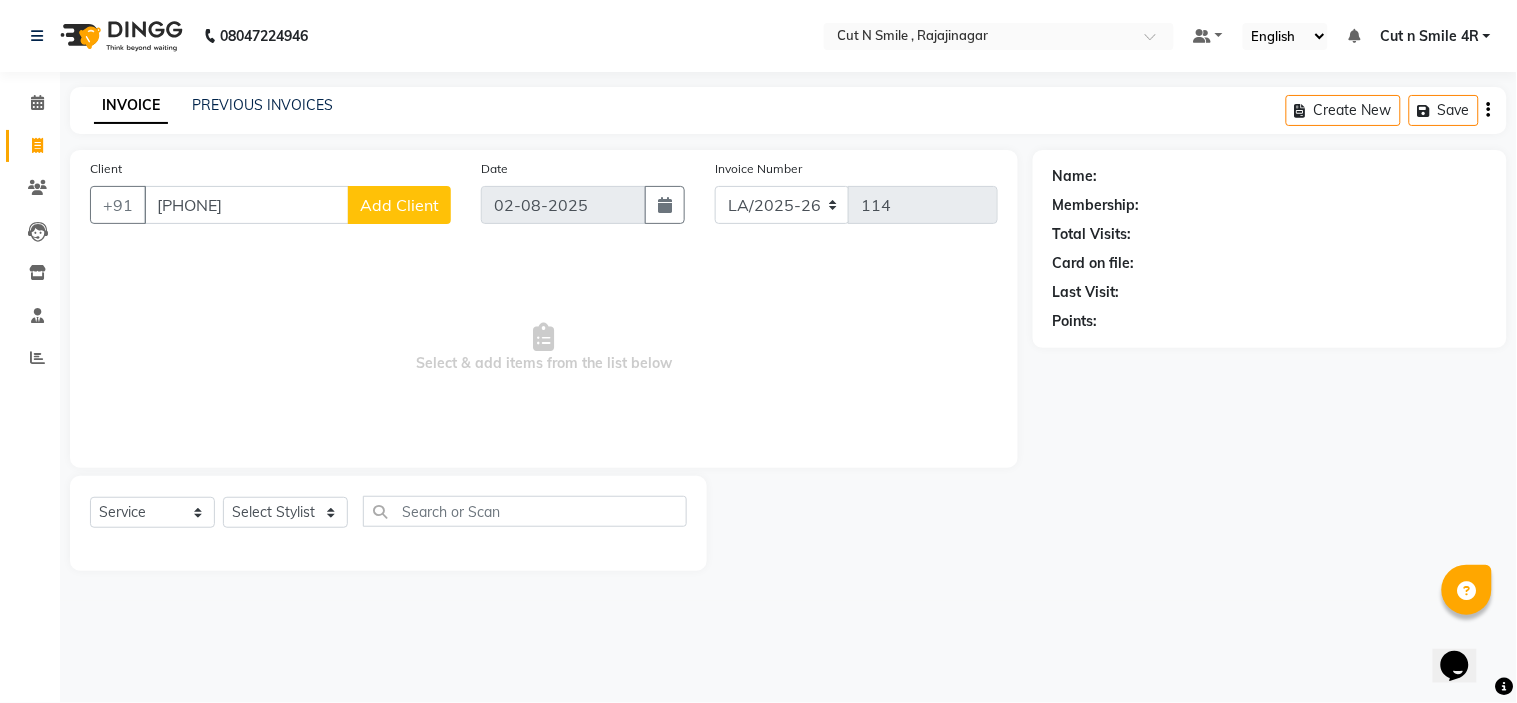 click on "Add Client" 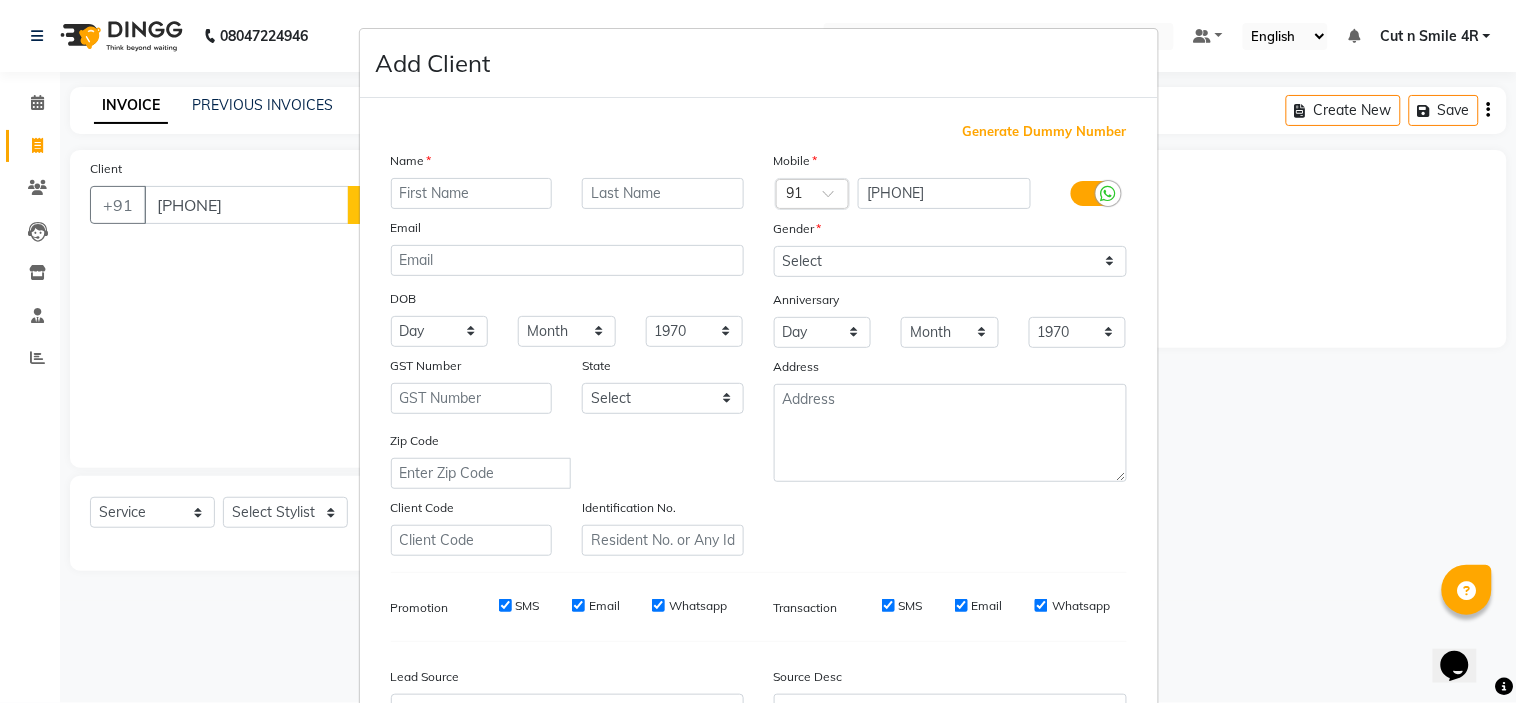 click at bounding box center [472, 193] 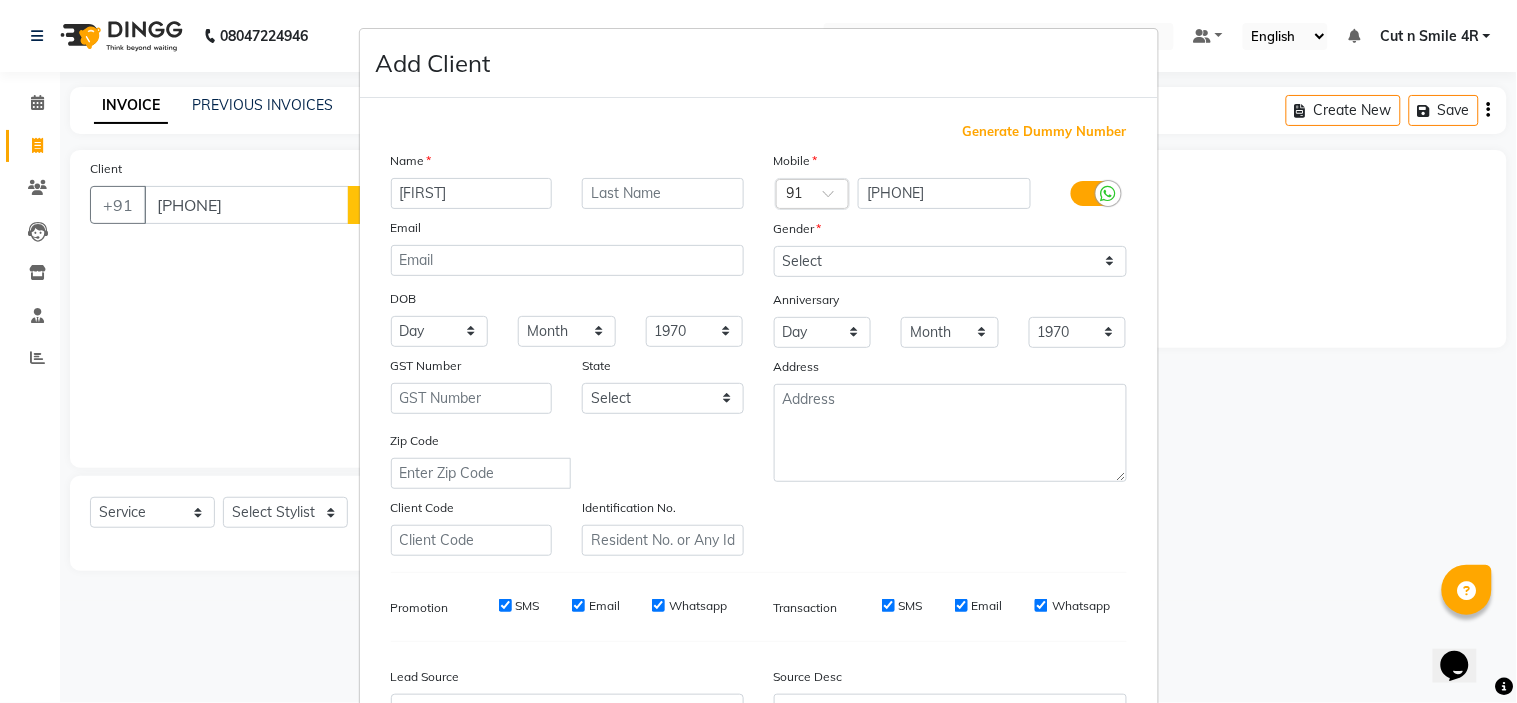 type on "[FIRST]" 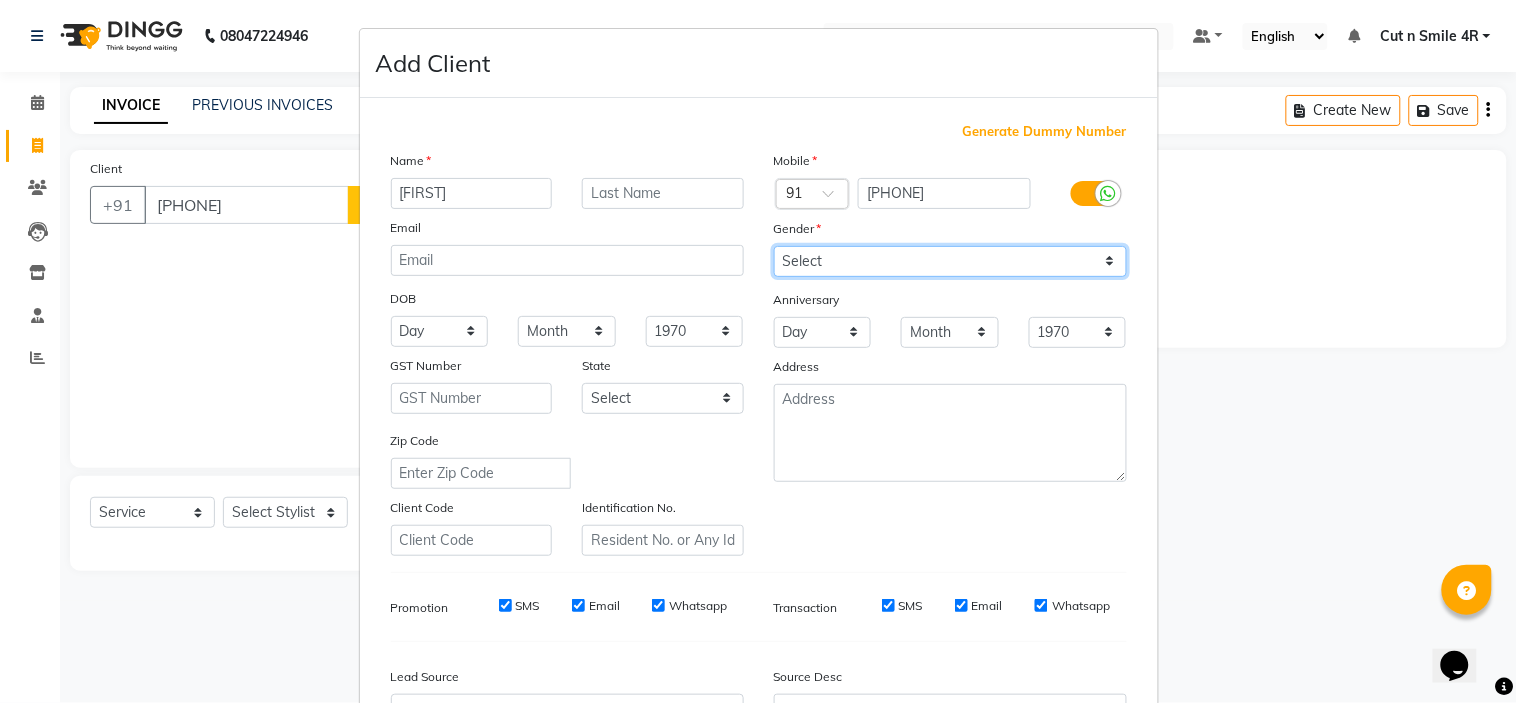 click on "Select Male Female Other Prefer Not To Say" at bounding box center [950, 261] 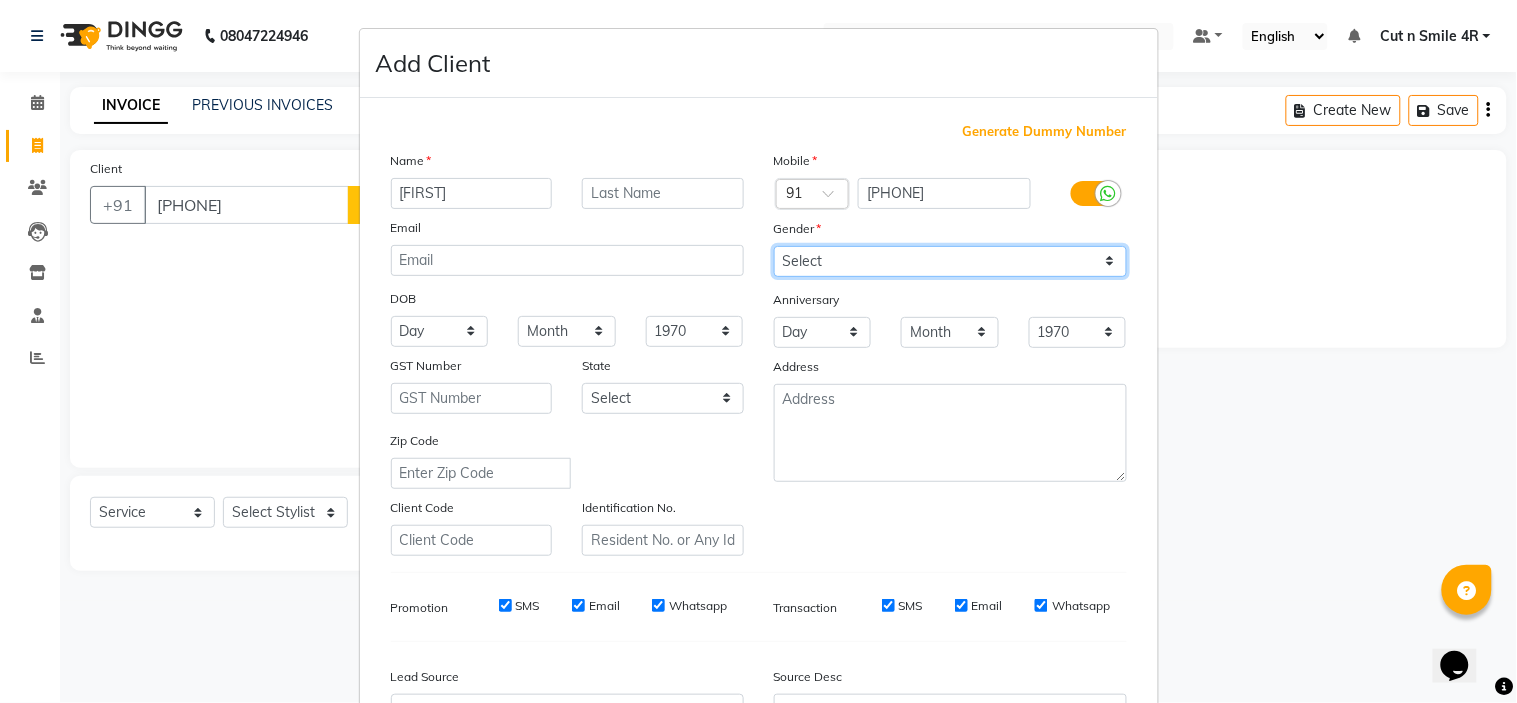 select on "female" 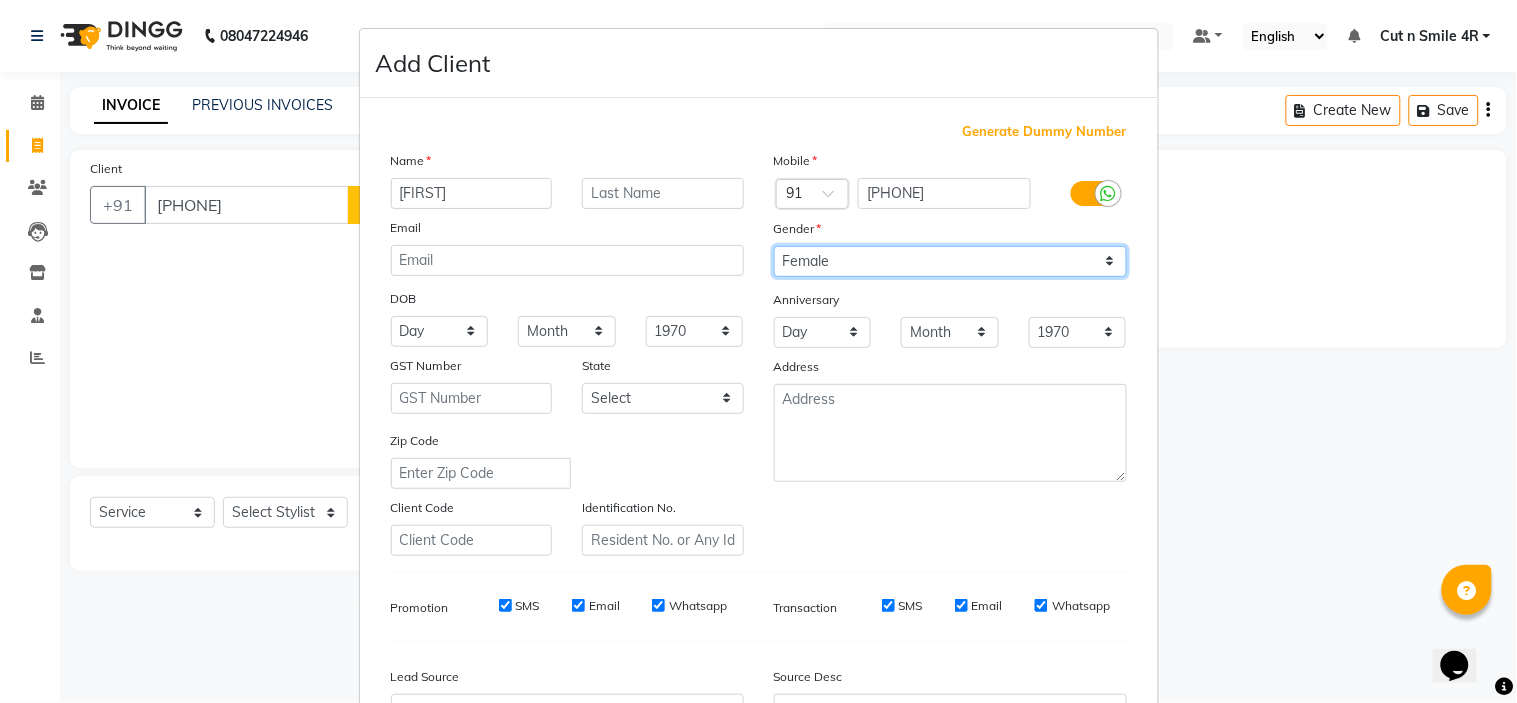 click on "Select Male Female Other Prefer Not To Say" at bounding box center (950, 261) 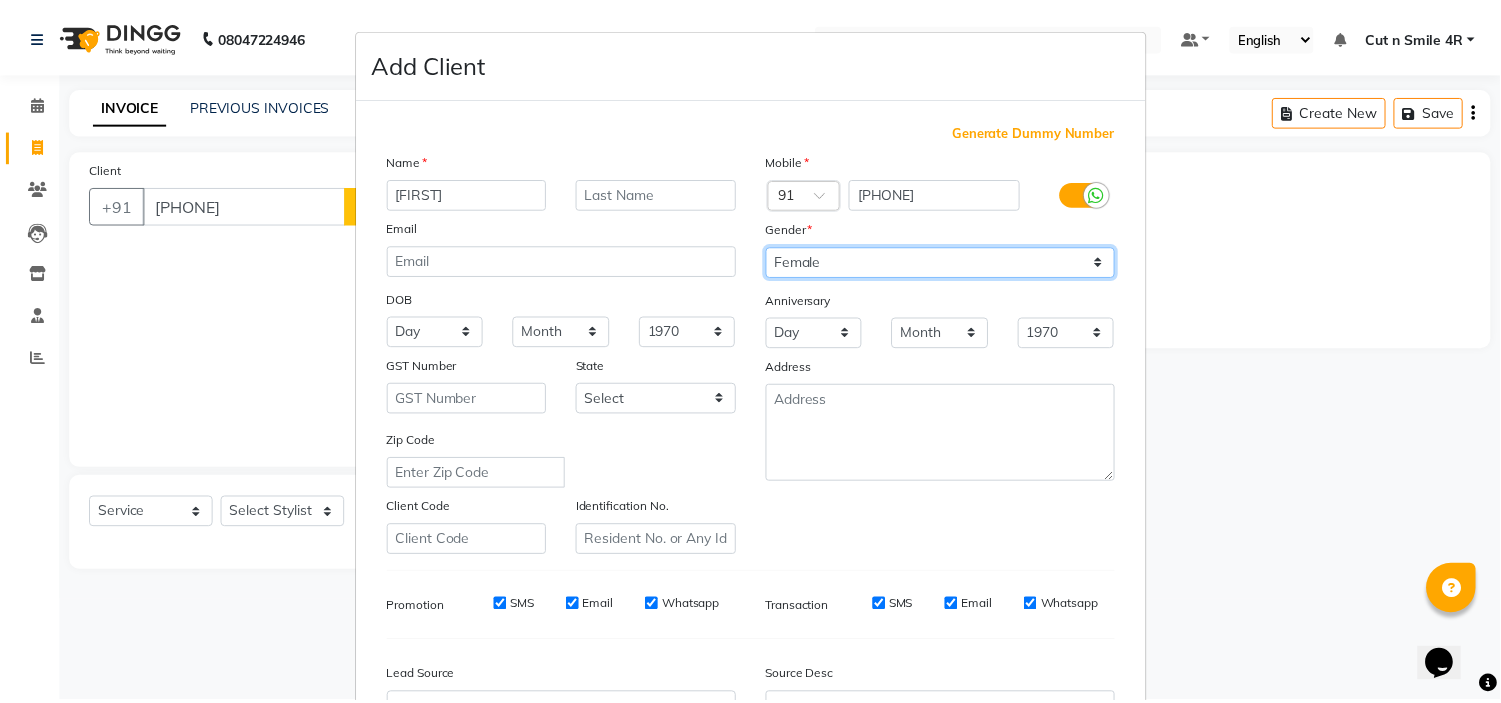 scroll, scrollTop: 221, scrollLeft: 0, axis: vertical 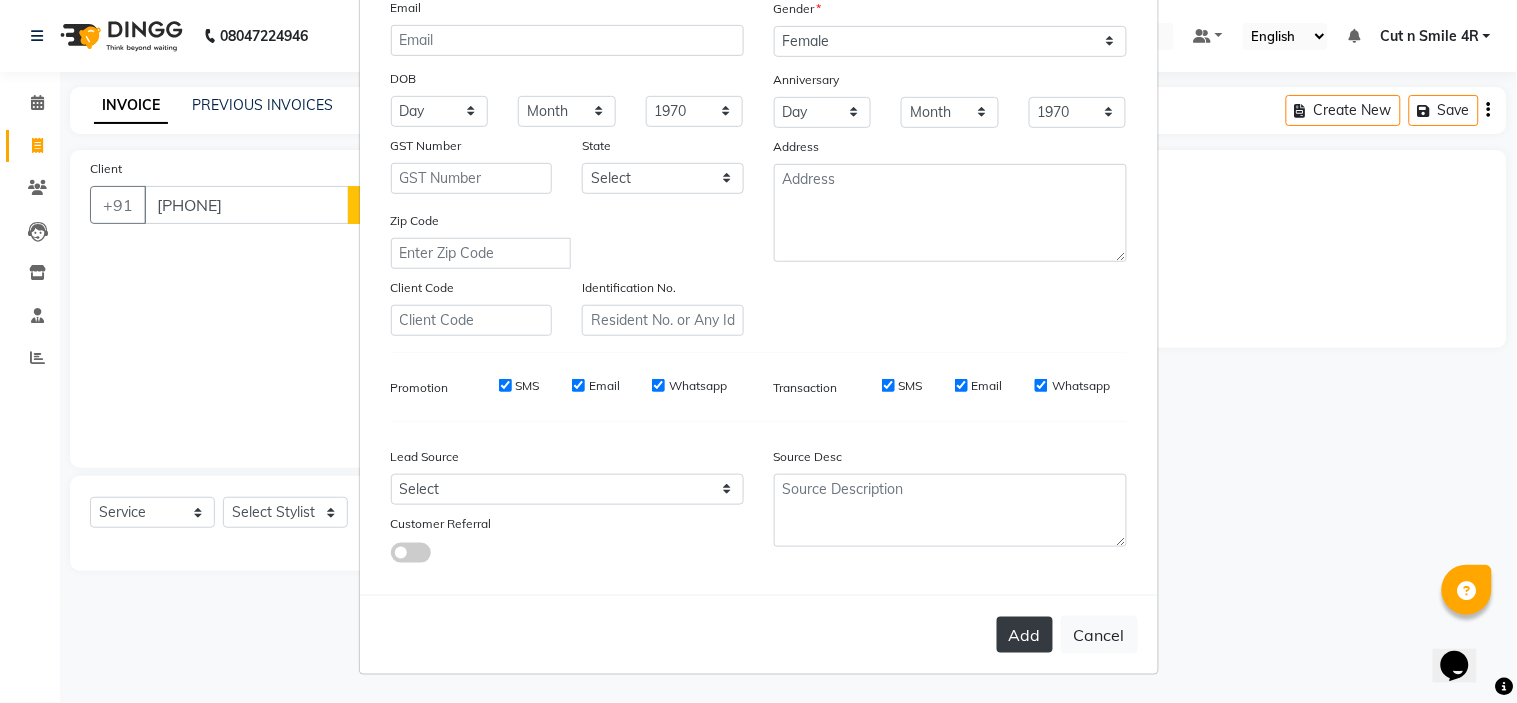 click on "Add" at bounding box center [1025, 635] 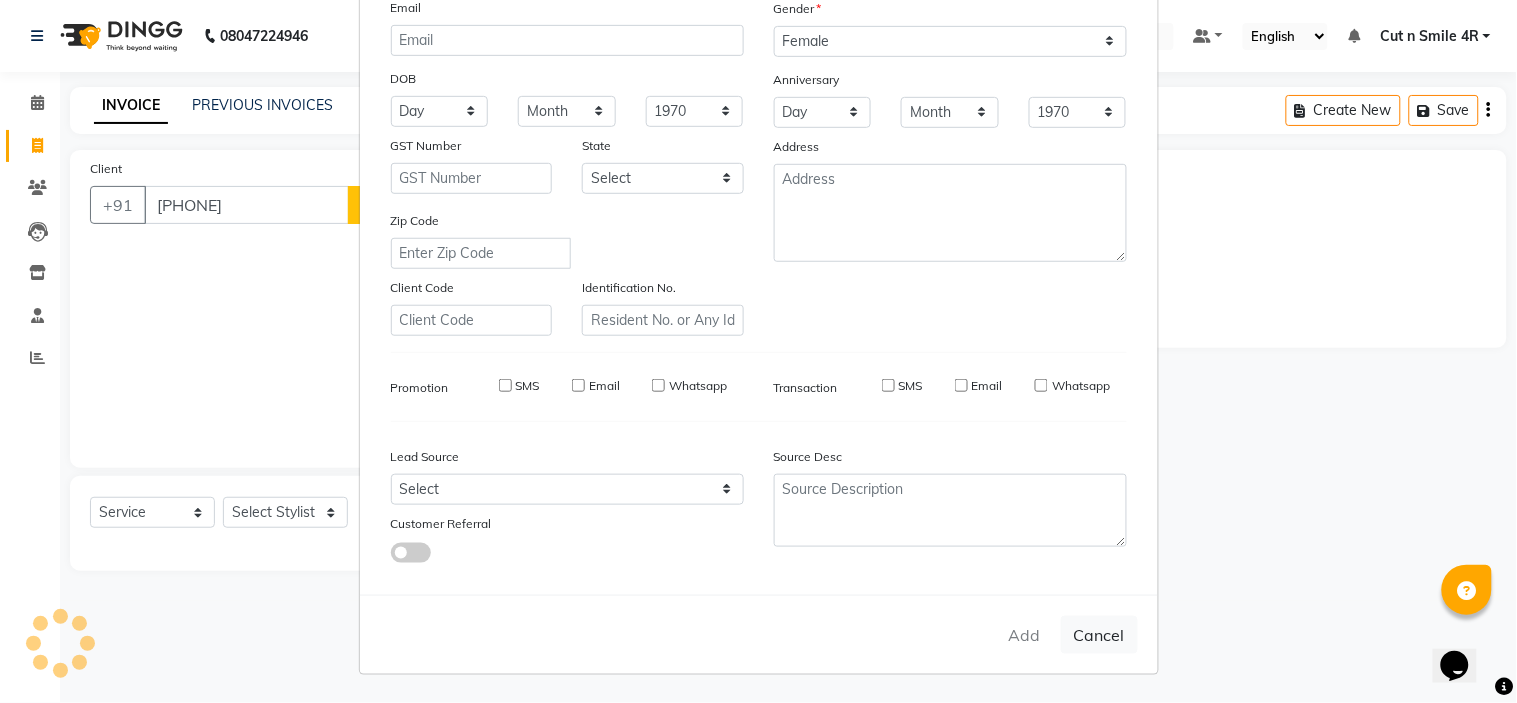 type 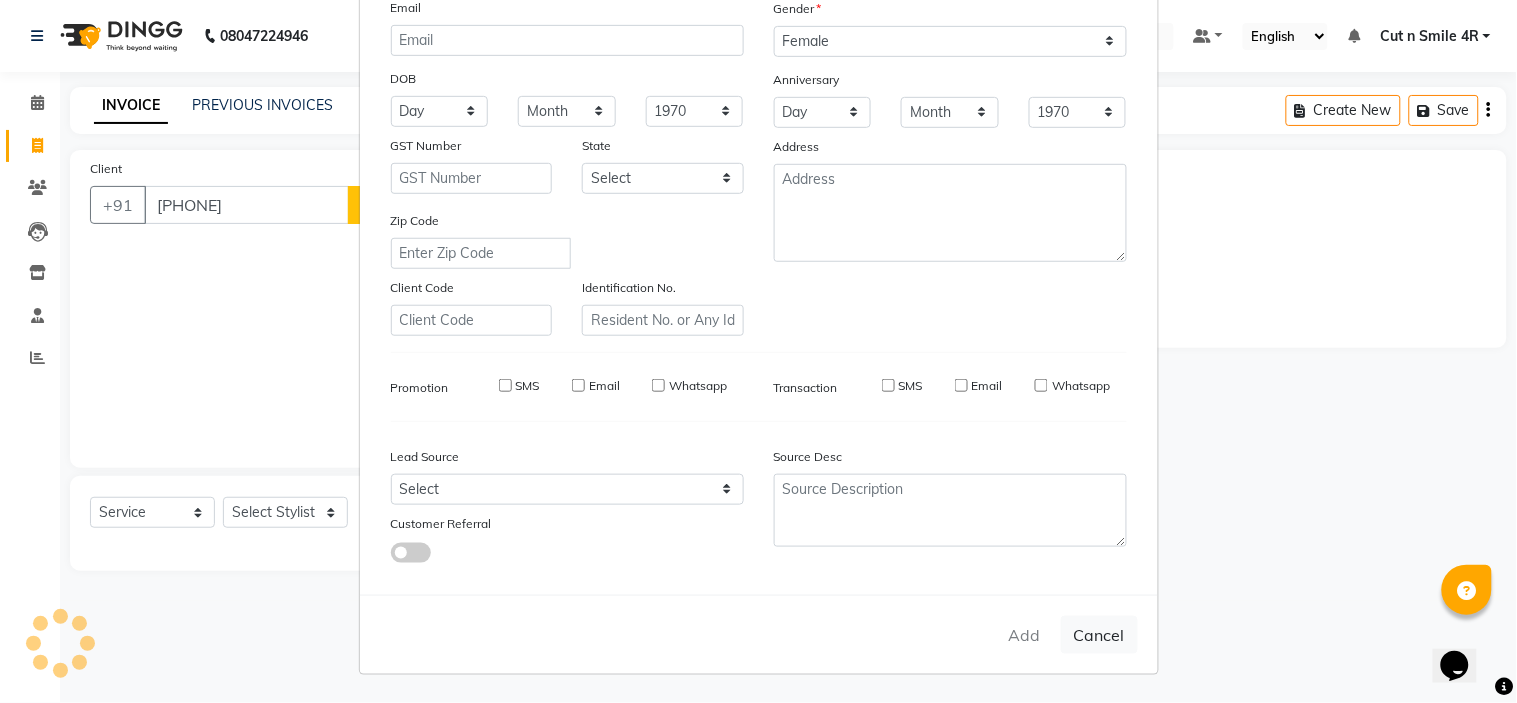 select 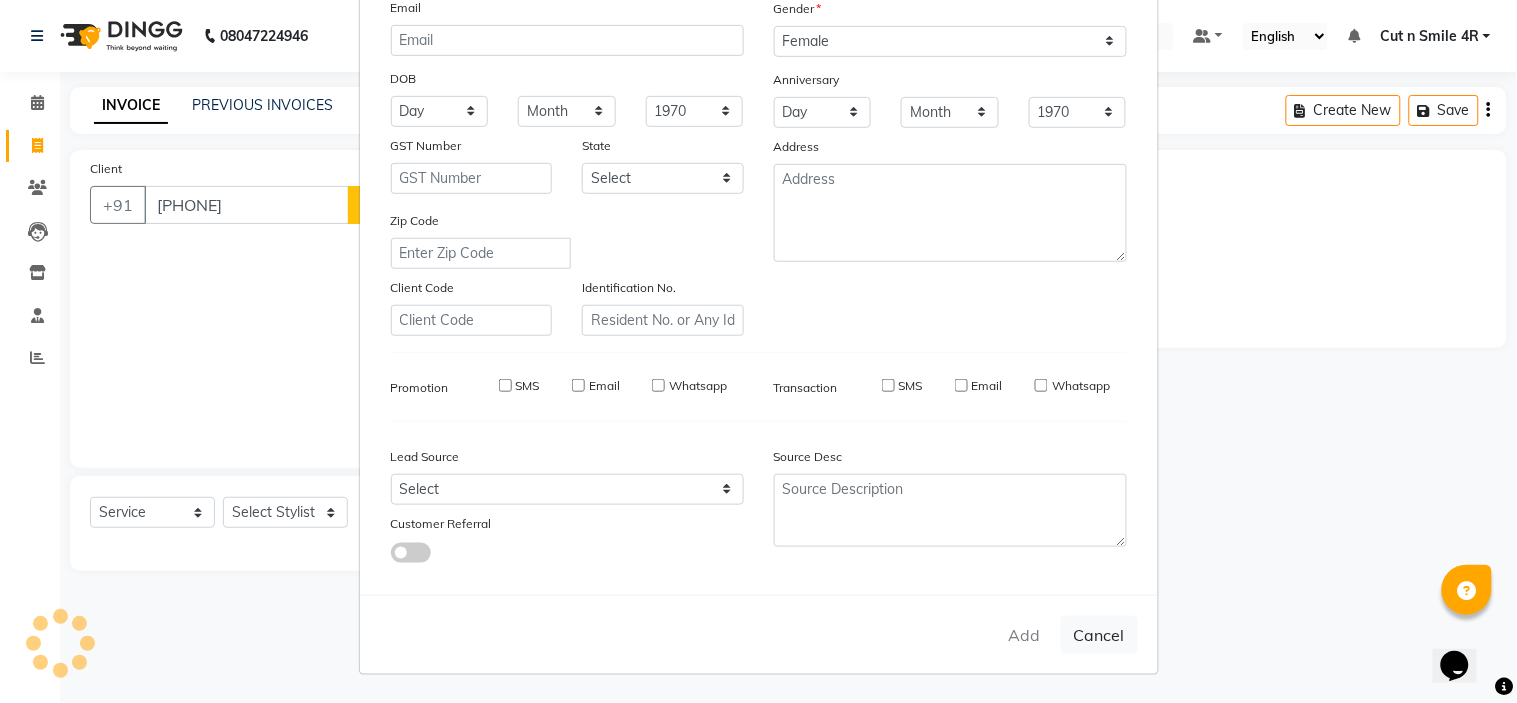 select 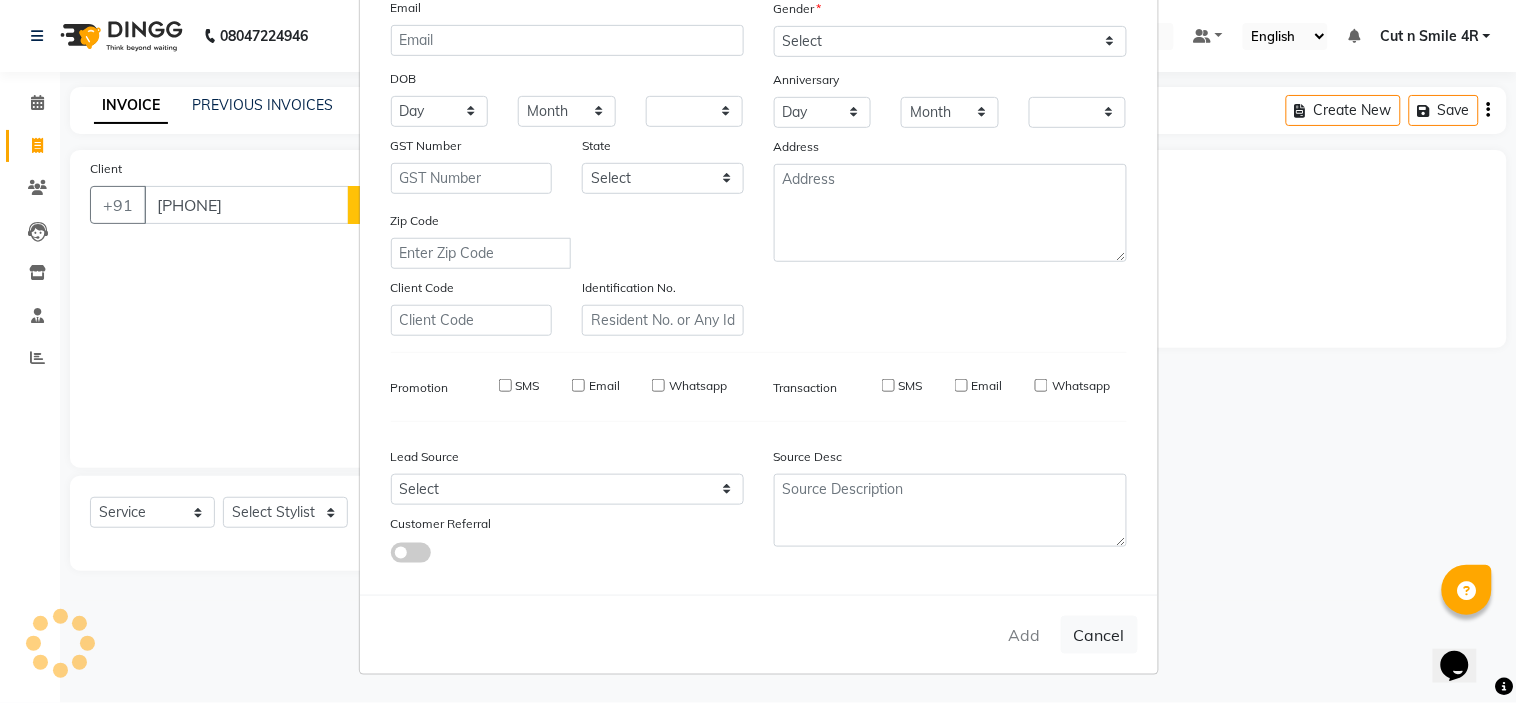 checkbox on "false" 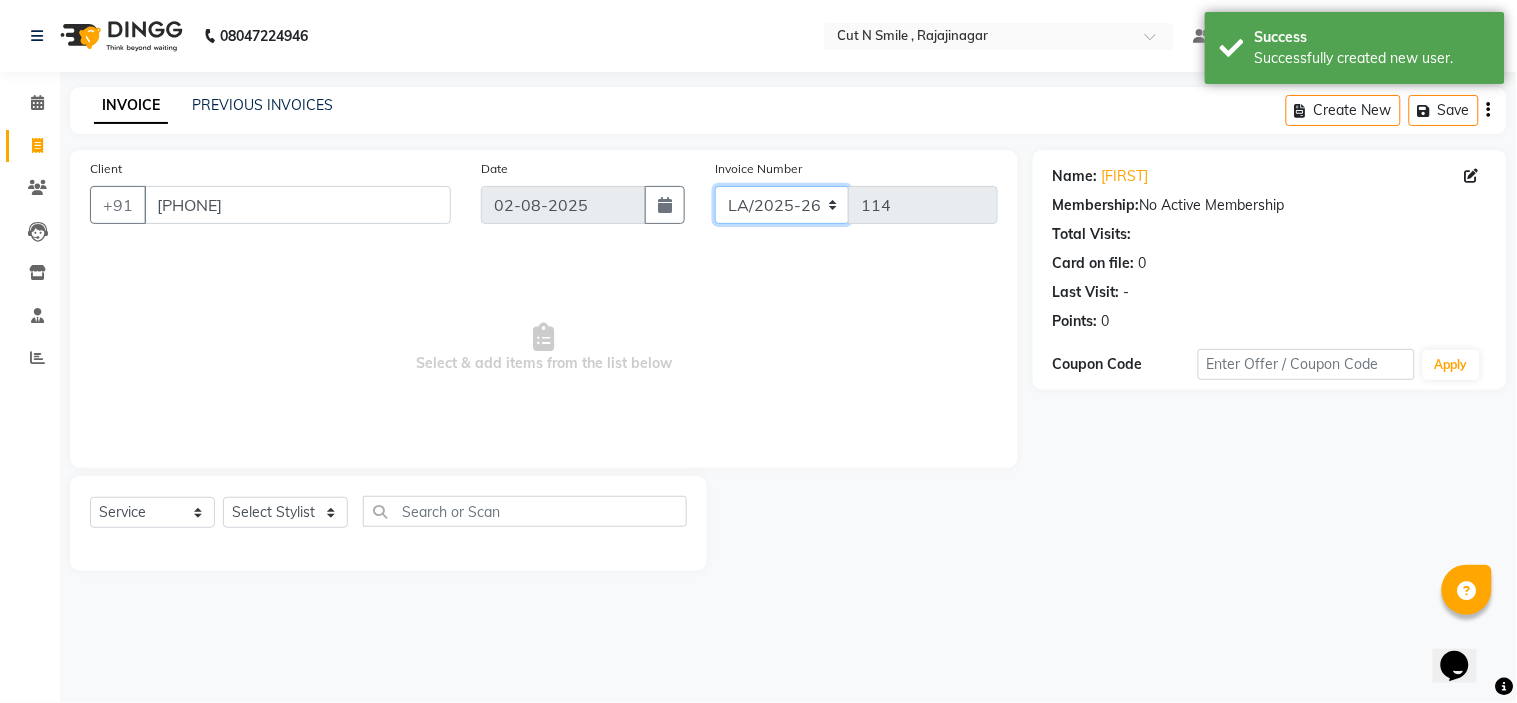drag, startPoint x: 784, startPoint y: 213, endPoint x: 785, endPoint y: 322, distance: 109.004585 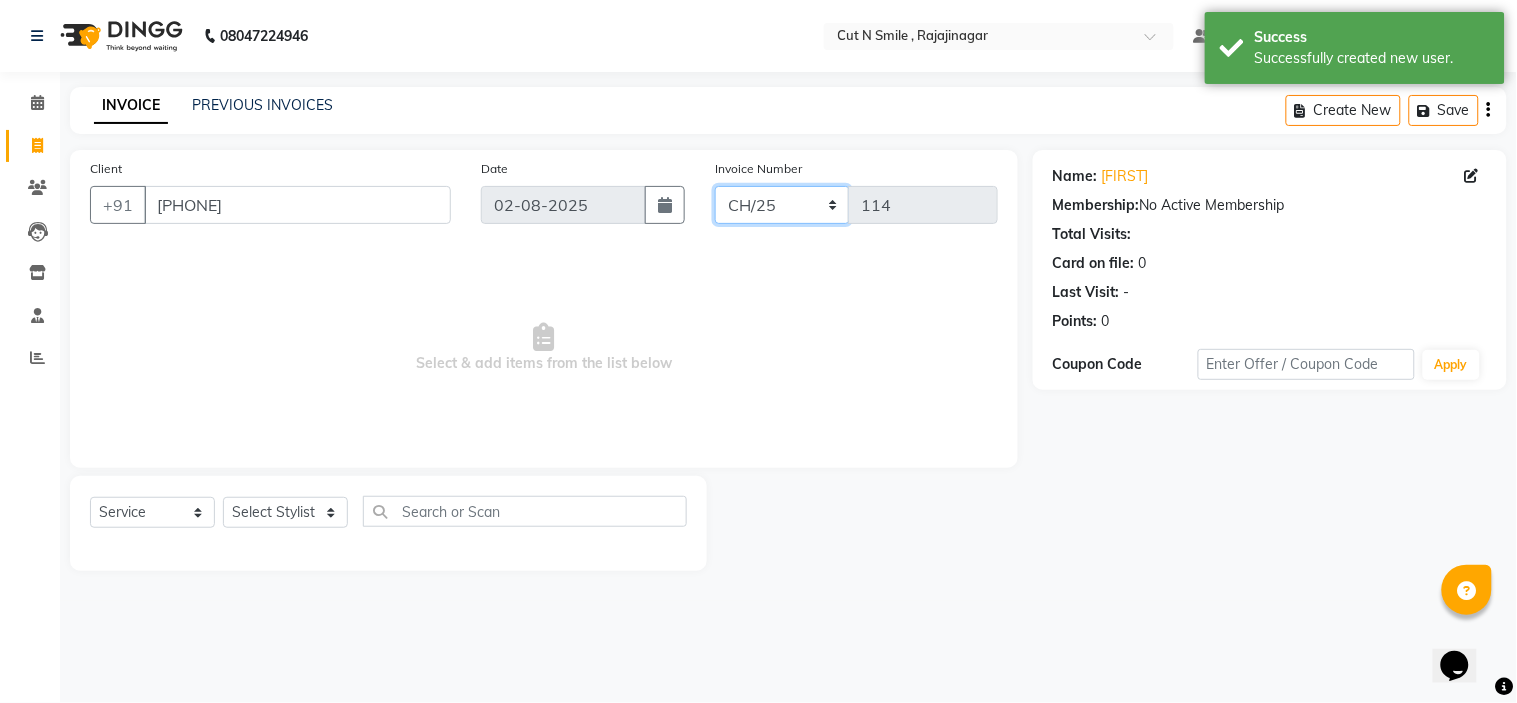 click on "BOB/25-26 LA/2025-26 SH/25 CH/25 SA/25" 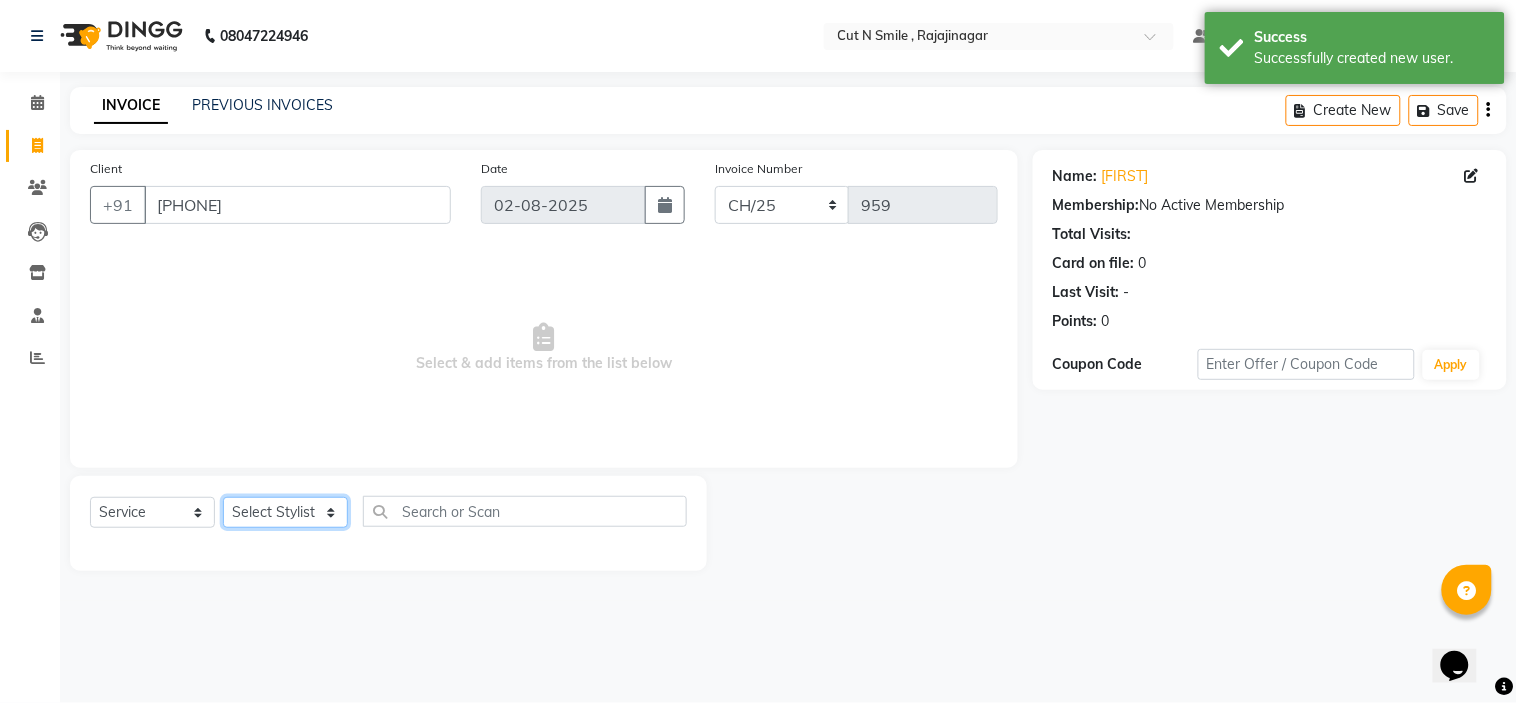 click on "Select Stylist [FIRST] ML Ammu 3R [FIRST] VN [FIRST] [FIRST] 3R [FIRST] 4R CNS BOB  Cut N Smile 17M  Cut N Smile 3R Cut n Smile 4R Cut N Smile 9M Cut N Smile ML Cut N Smile V [FIRST] [FIRST] 4R [FIRST] VN [FIRST] 4R [FIRST] VN [FIRST] 4R [FIRST] [FIRST] 3R [FIRST] 4R  [FIRST] VN [FIRST] 4R N D M 4R NDM [FIRST] 4R [FIRST] VN [FIRST] 4R [FIRST] BOB [FIRST] 3R [FIRST] 3R [FIRST] 3R [FIRST] BOB [FIRST] 4R [FIRST] 3R [FIRST] 4R [FIRST] BOB [FIRST] 4R [FIRST] [FIRST] 3R [FIRST] [FIRST] 4R [FIRST] 3R [FIRST] [FIRST] 4R [FIRST] VN [FIRST] 4R [FIRST] 4R [FIRST] BOB [FIRST] 3R [FIRST] 4R [FIRST] [FIRST] 4R [FIRST] [FIRST] BOB [FIRST] [FIRST] 4R [FIRST] [FIRST] BOB [FIRST] [FIRST] 3R [FIRST] [FIRST] 4R" 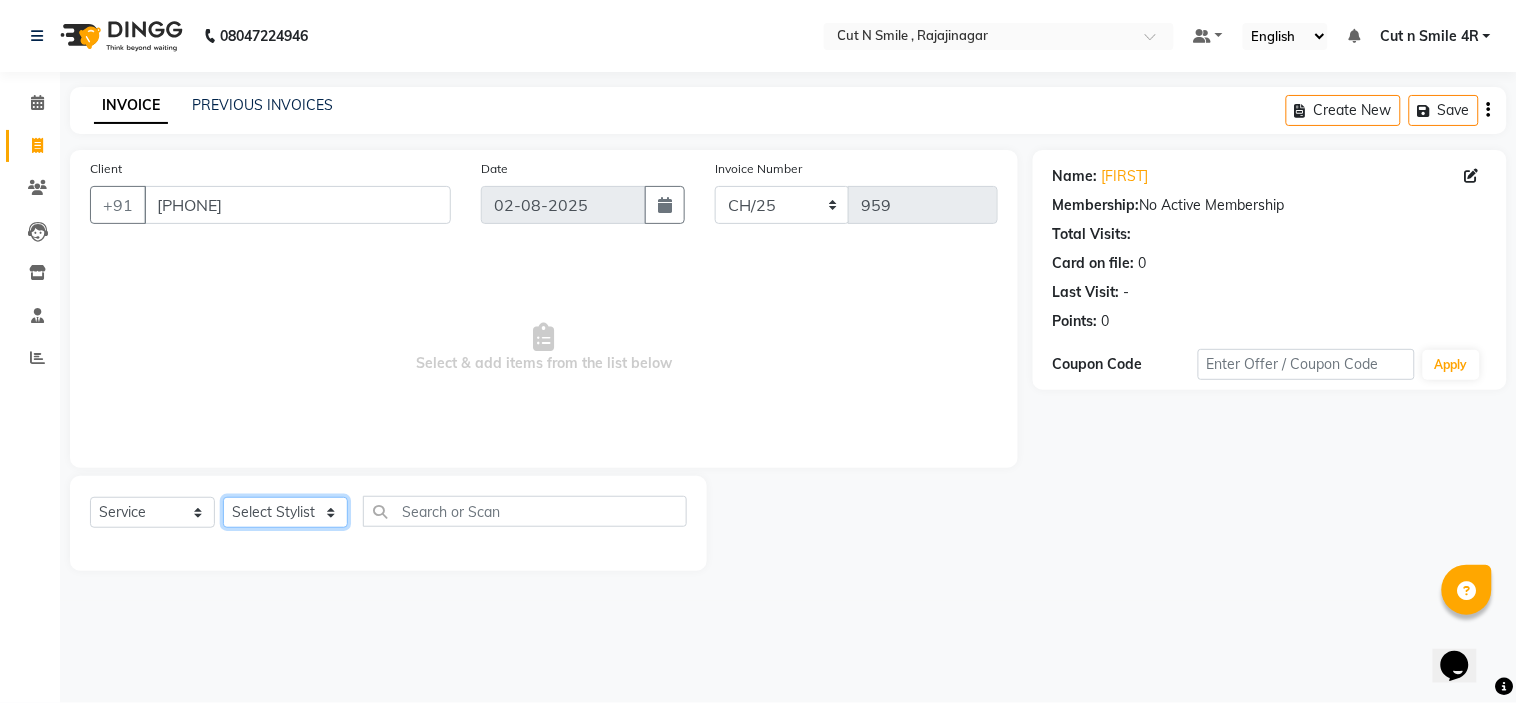 select on "[POSTAL_CODE]" 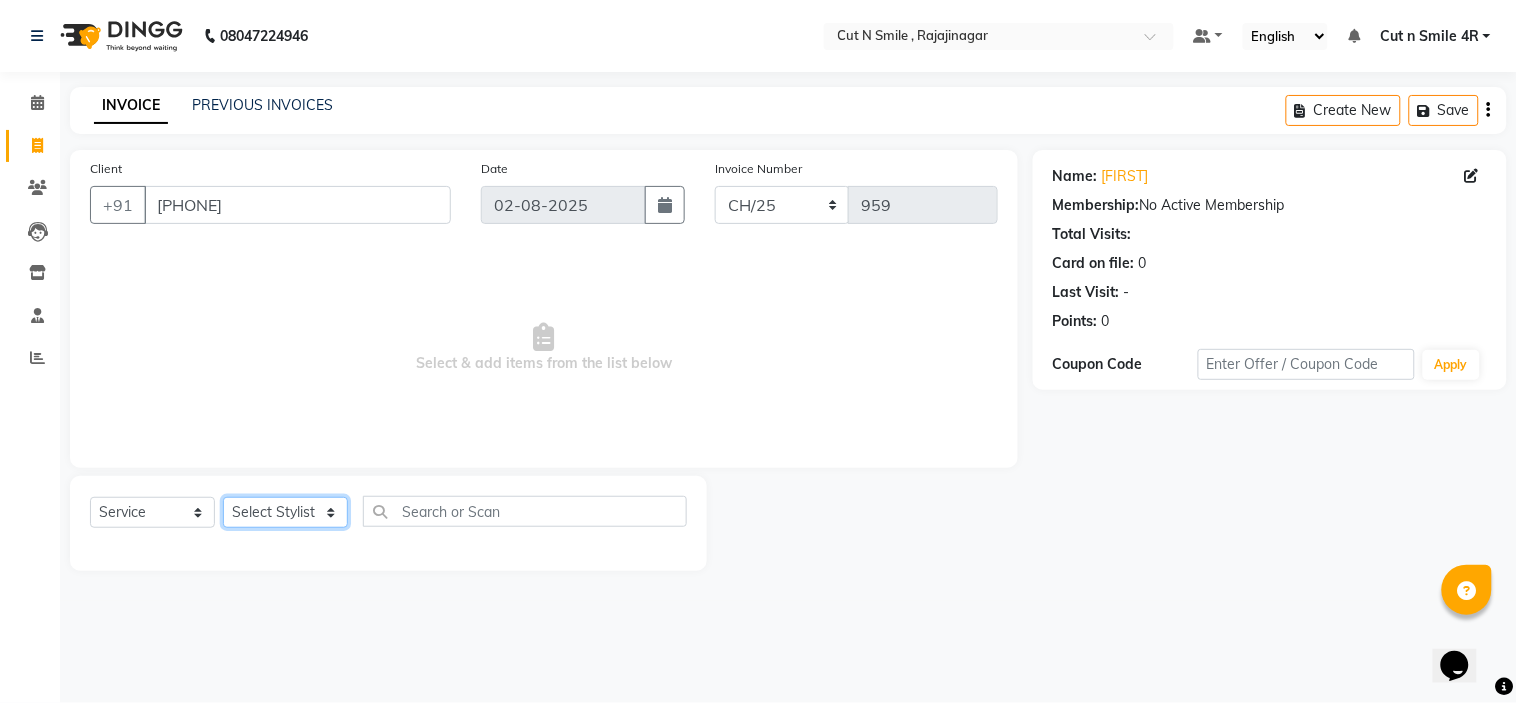 click on "Select Stylist [FIRST] ML Ammu 3R [FIRST] VN [FIRST] [FIRST] 3R [FIRST] 4R CNS BOB  Cut N Smile 17M  Cut N Smile 3R Cut n Smile 4R Cut N Smile 9M Cut N Smile ML Cut N Smile V [FIRST] [FIRST] 4R [FIRST] VN [FIRST] 4R [FIRST] VN [FIRST] 4R [FIRST] [FIRST] 3R [FIRST] 4R  [FIRST] VN [FIRST] 4R N D M 4R NDM [FIRST] 4R [FIRST] VN [FIRST] 4R [FIRST] BOB [FIRST] 3R [FIRST] 3R [FIRST] 3R [FIRST] BOB [FIRST] 4R [FIRST] 3R [FIRST] 4R [FIRST] BOB [FIRST] 4R [FIRST] [FIRST] 3R [FIRST] [FIRST] 4R [FIRST] 3R [FIRST] [FIRST] 4R [FIRST] VN [FIRST] 4R [FIRST] 4R [FIRST] BOB [FIRST] 3R [FIRST] 4R [FIRST] [FIRST] 4R [FIRST] [FIRST] BOB [FIRST] [FIRST] 4R [FIRST] [FIRST] BOB [FIRST] [FIRST] 3R [FIRST] [FIRST] 4R" 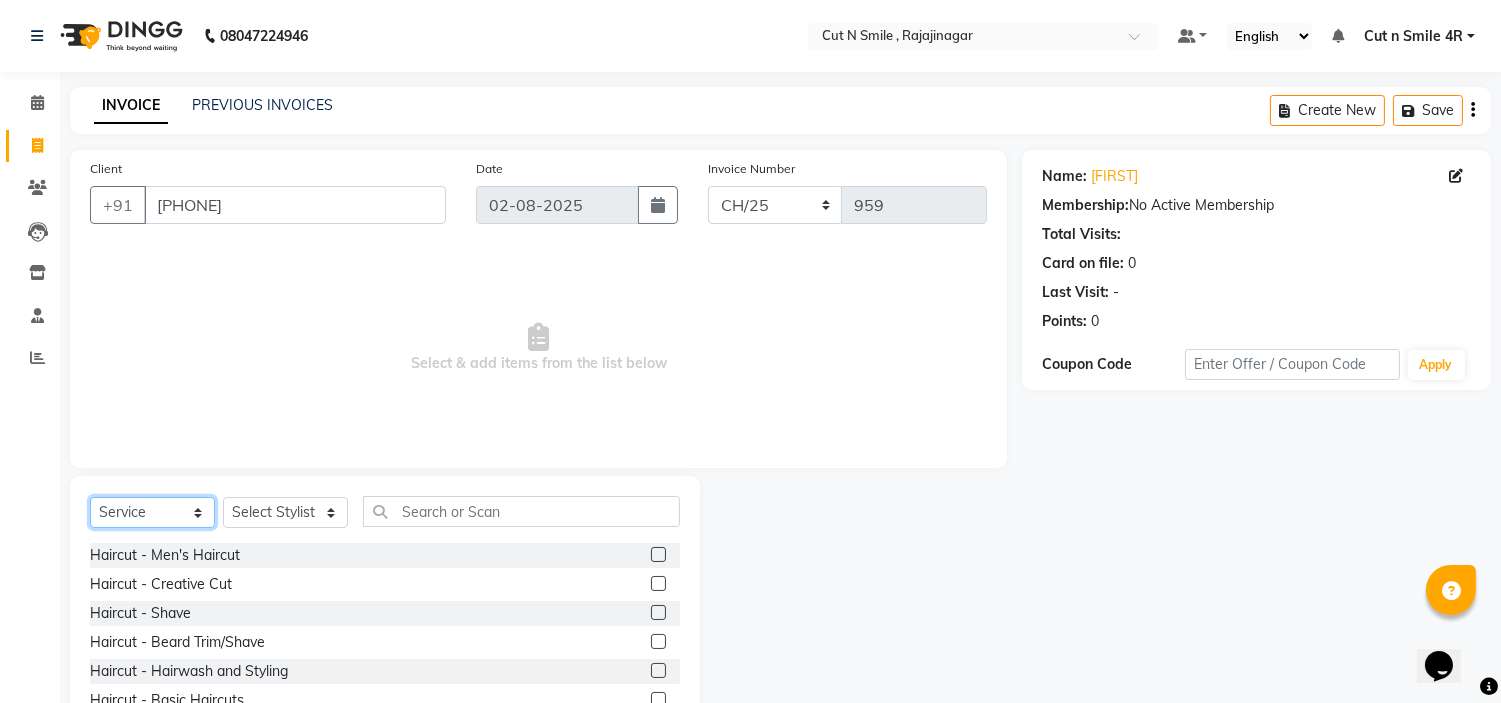 click on "Select  Service  Product  Membership  Package Voucher Prepaid Gift Card" 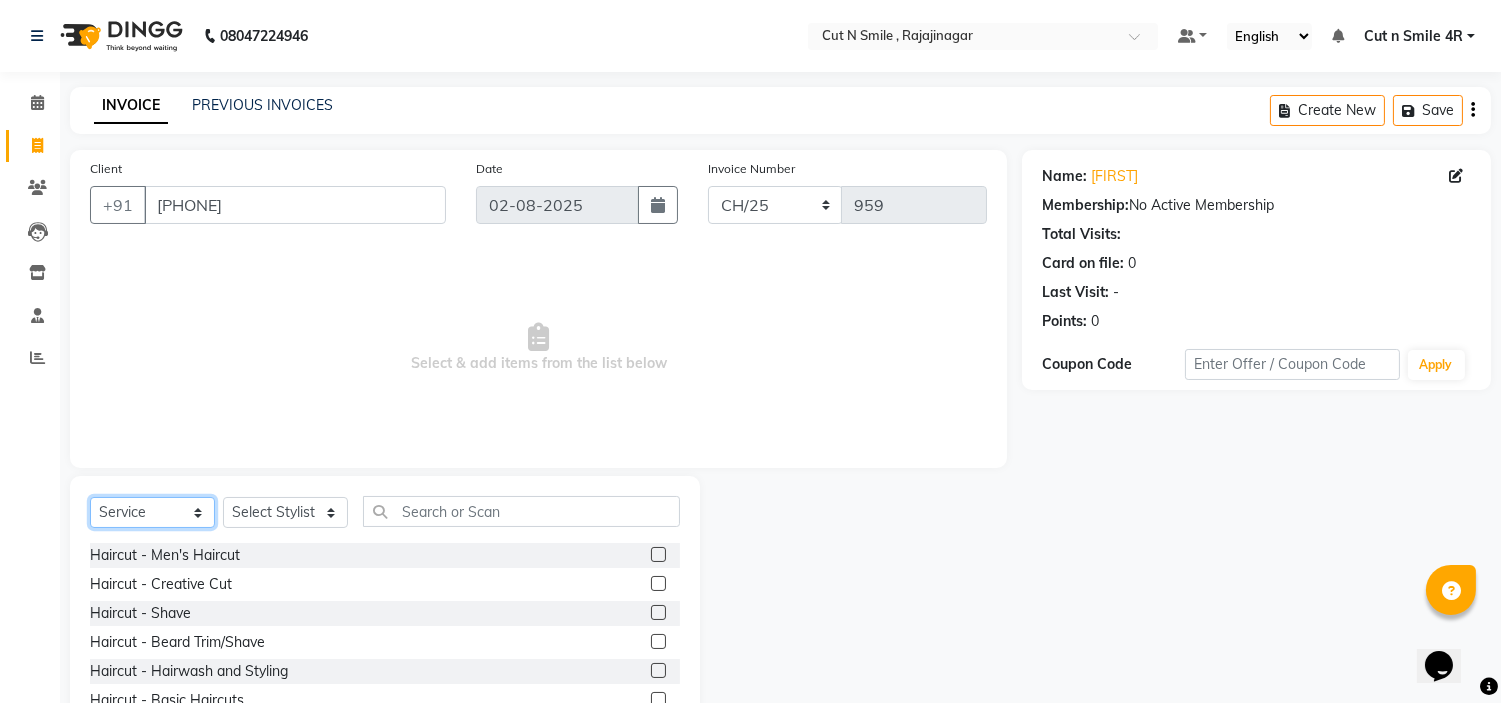 select on "product" 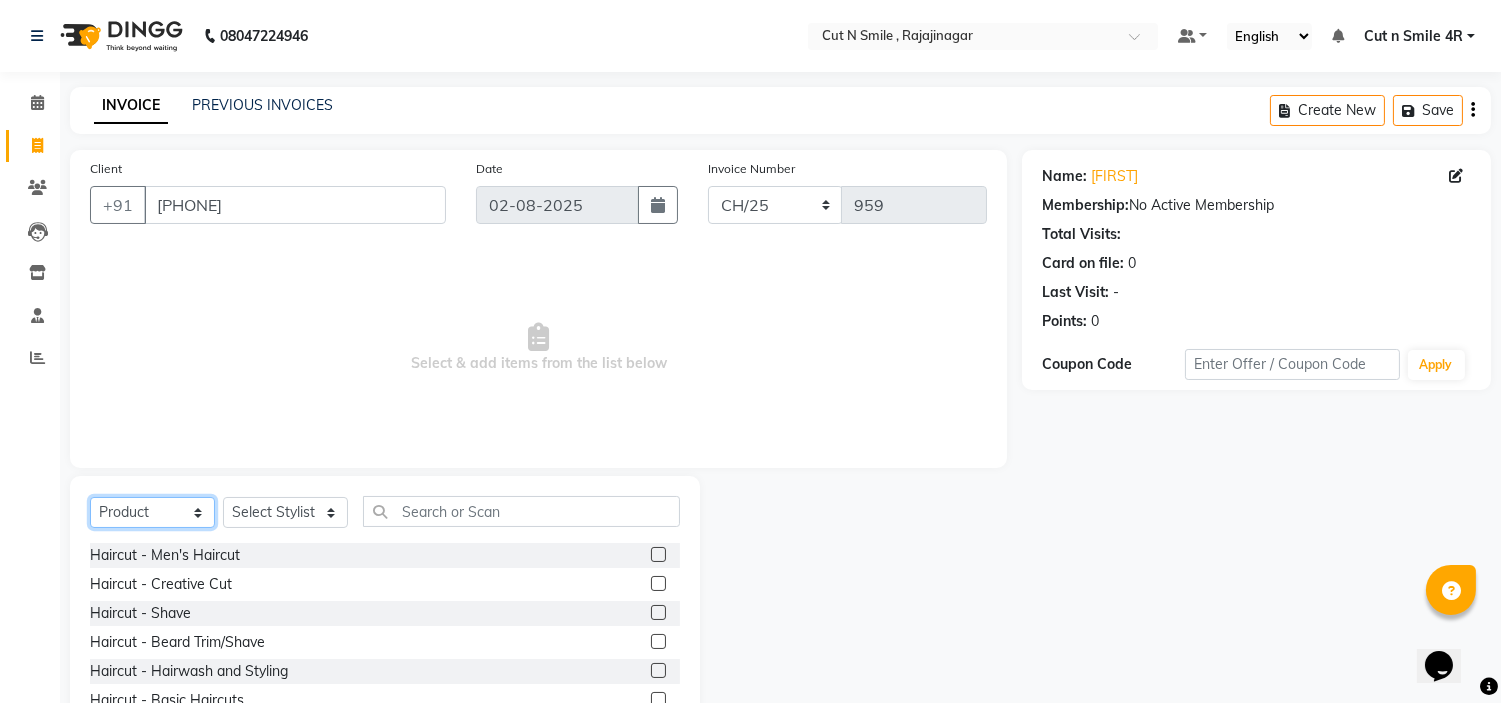 click on "Select  Service  Product  Membership  Package Voucher Prepaid Gift Card" 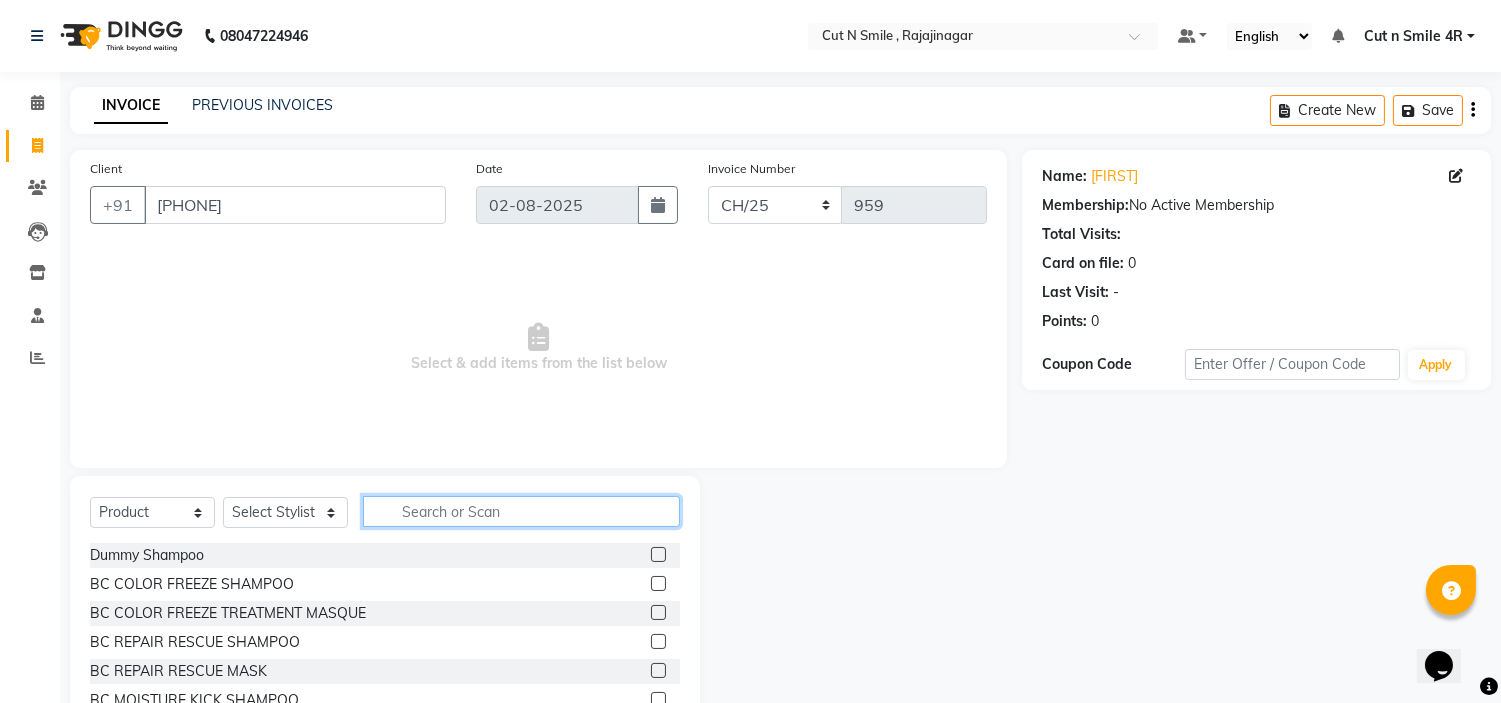 click 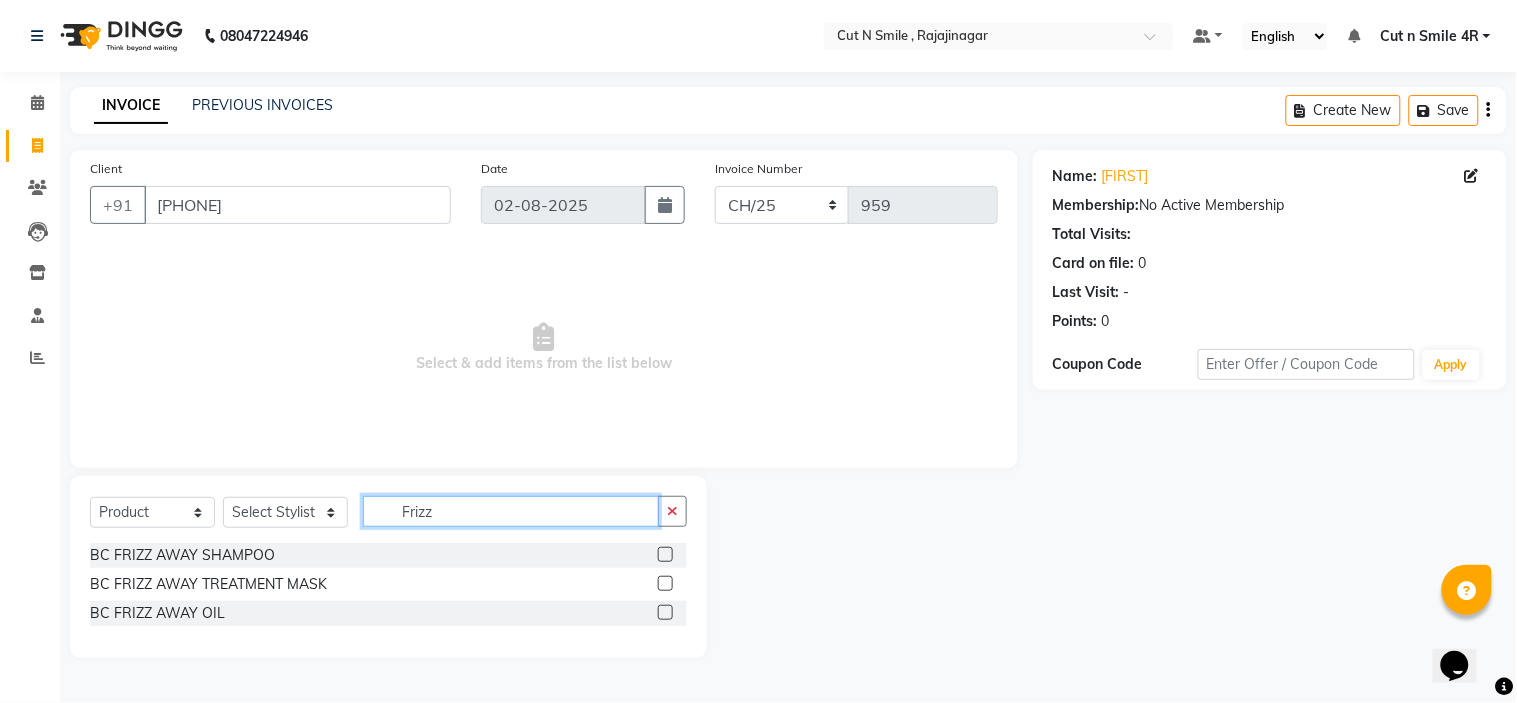 type on "Frizz" 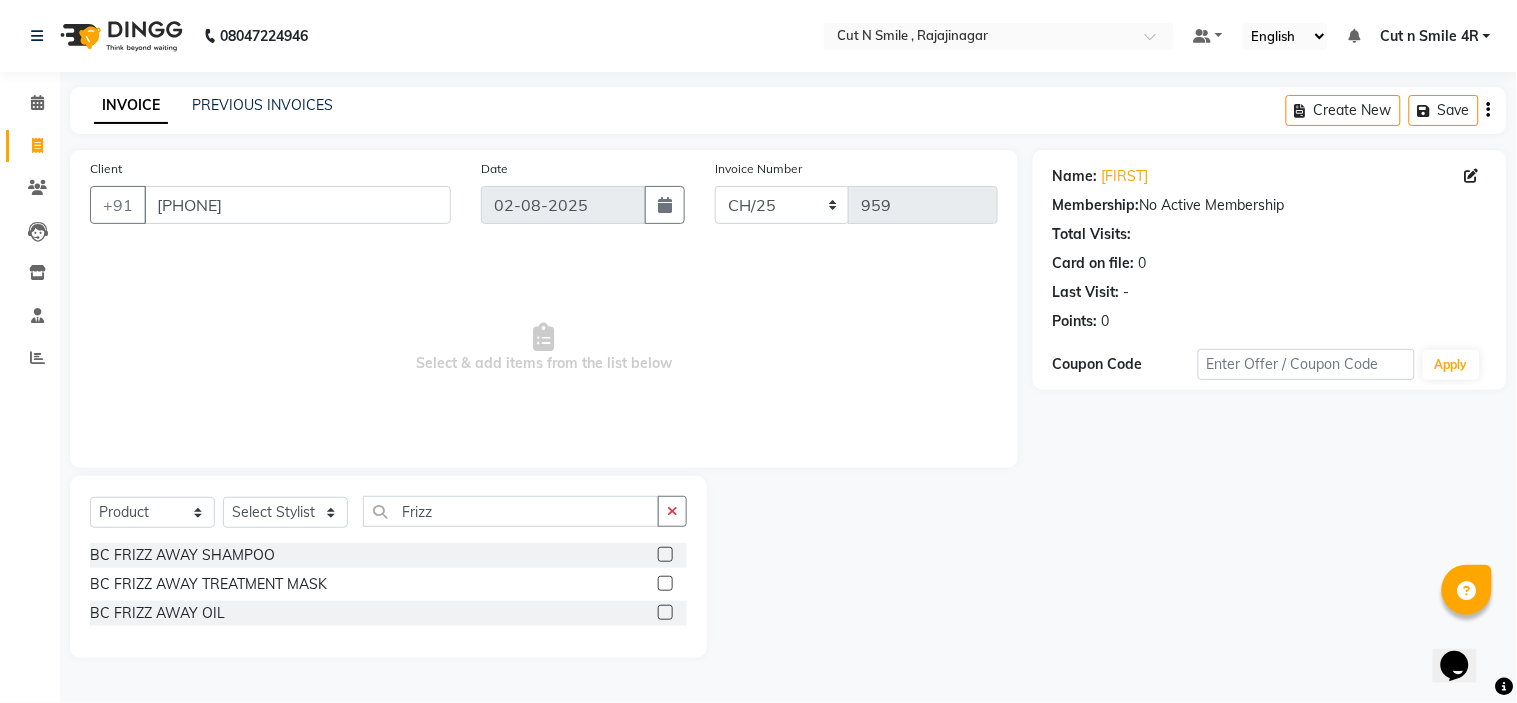 click 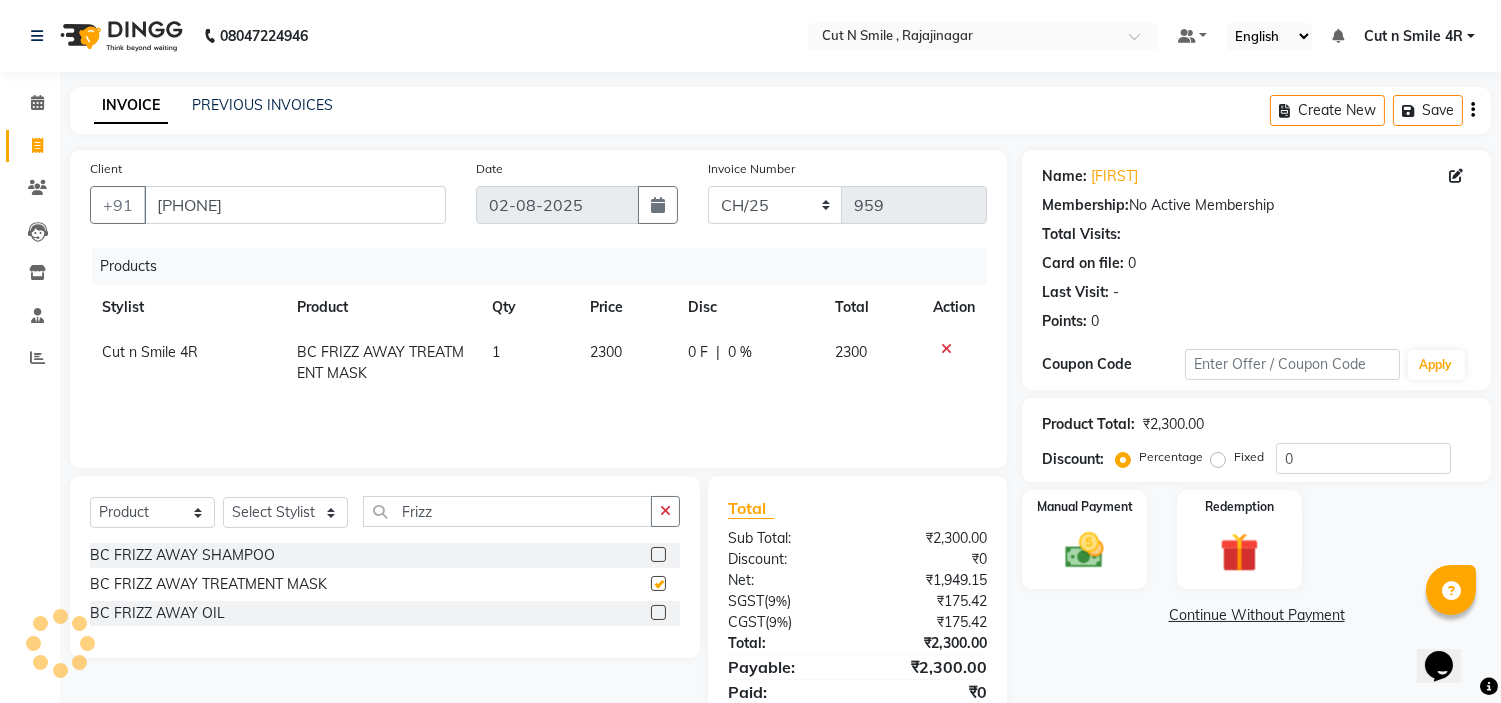 checkbox on "false" 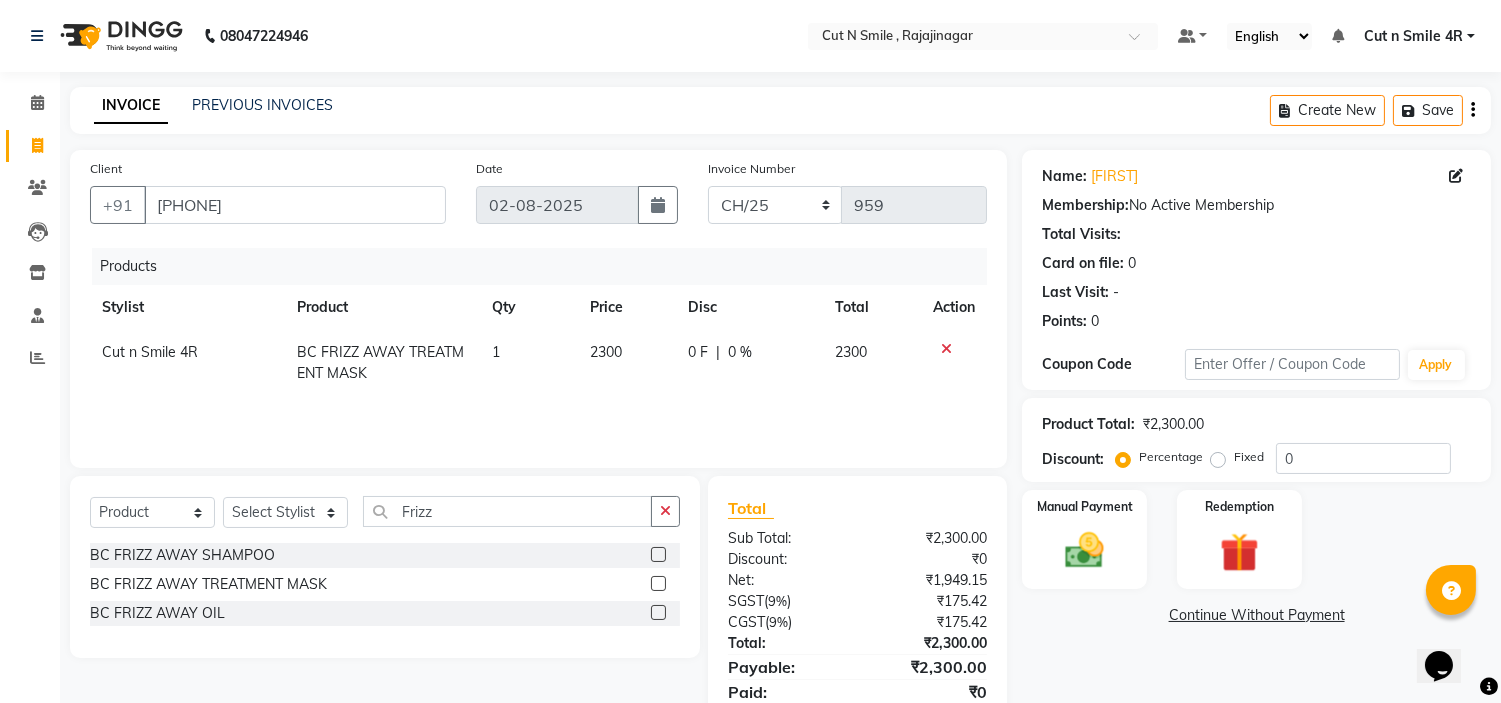 click on "2300" 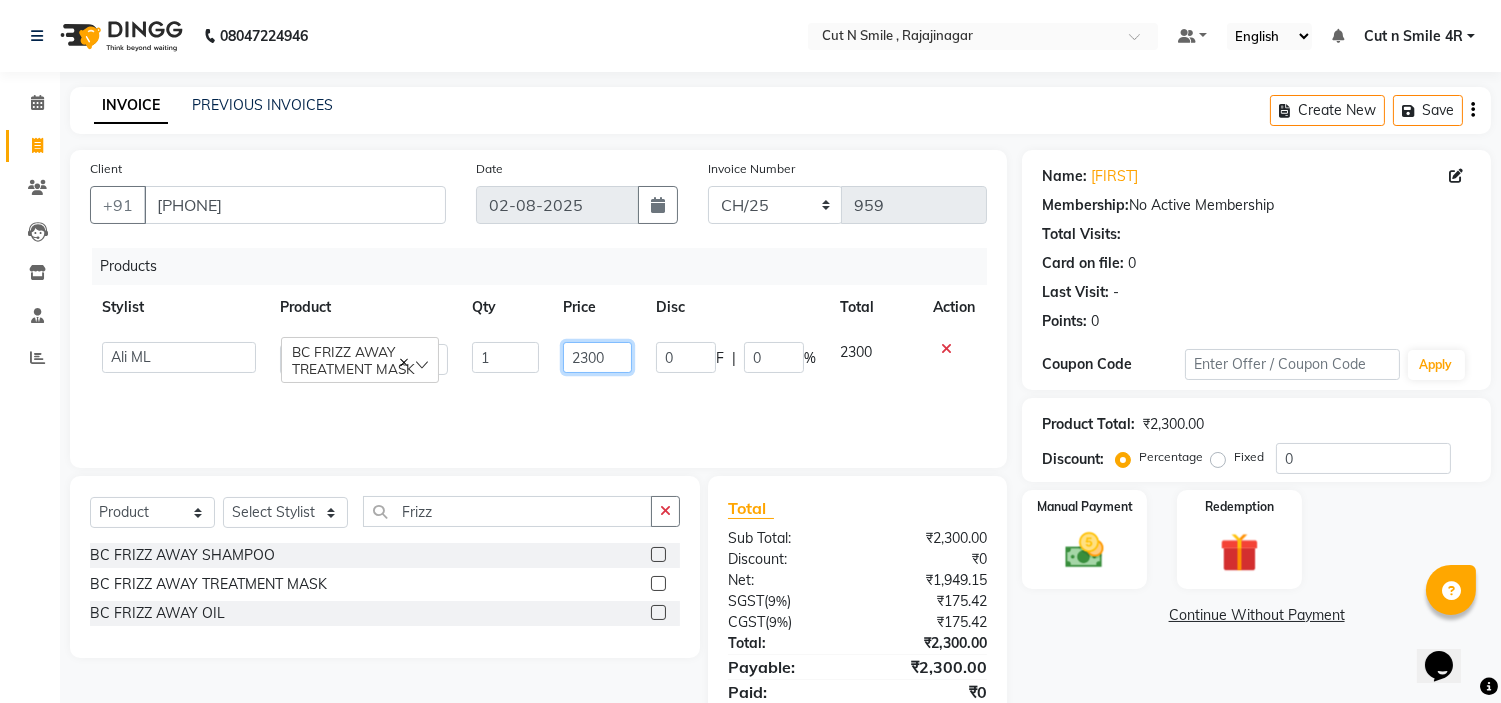 click on "2300" 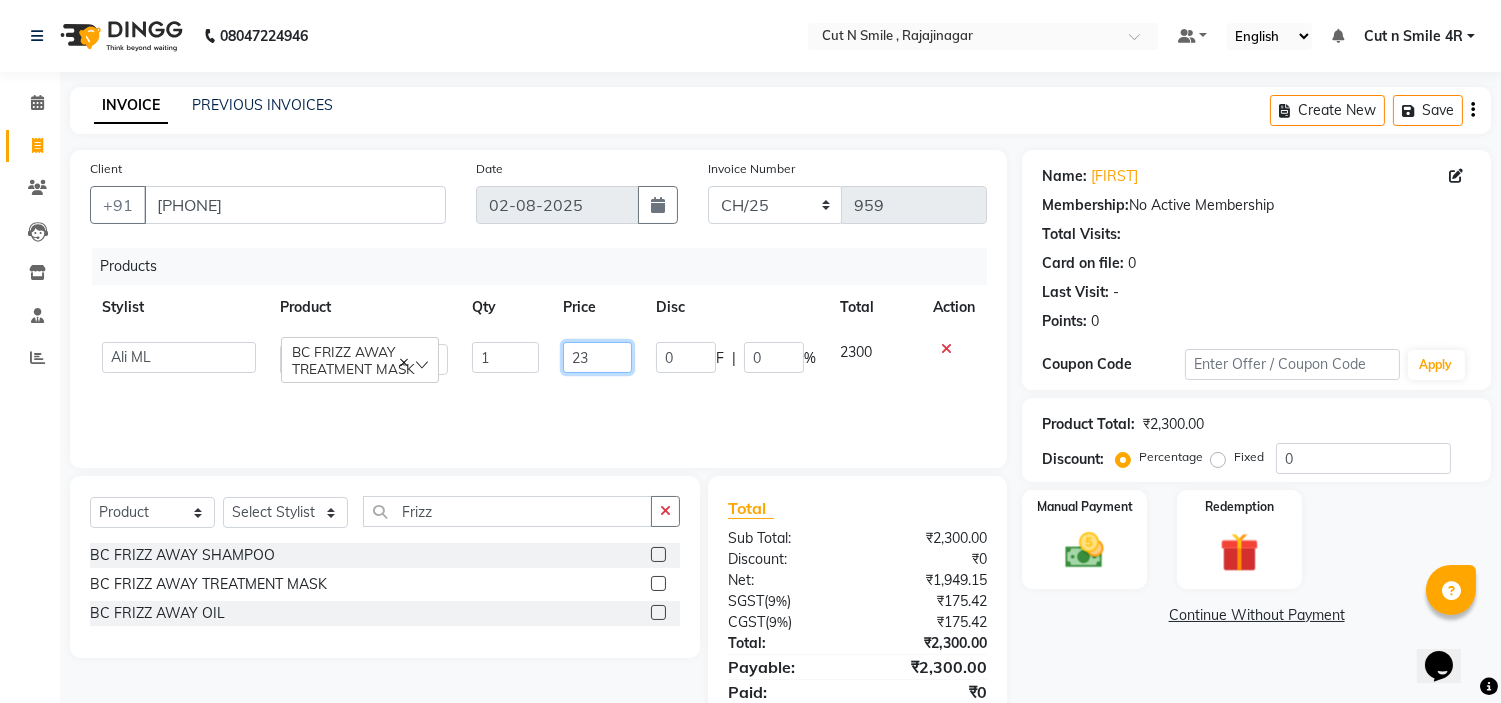 type on "2" 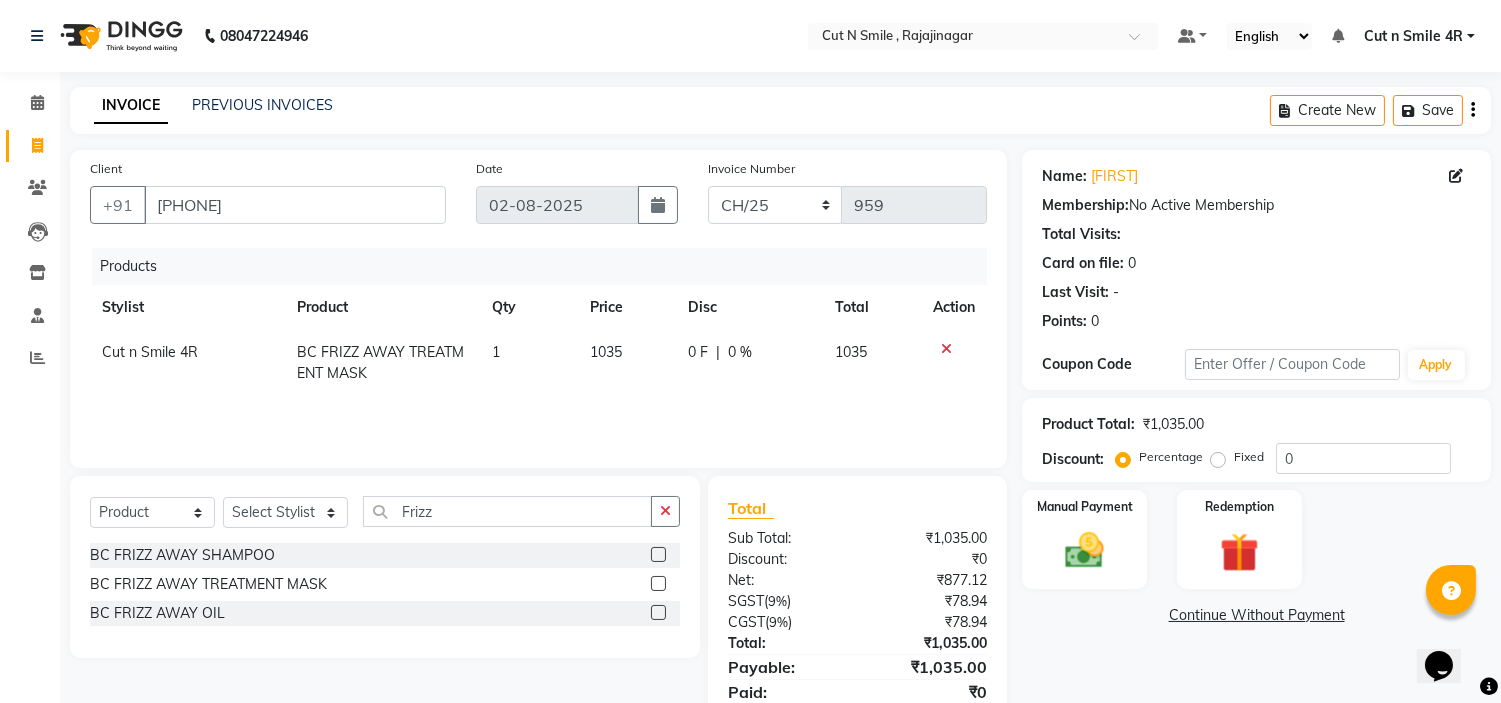 click on "Products Stylist Product Qty Price Disc Total Action Cut n Smile 4R BC FRIZZ AWAY TREATMENT MASK 1 1035 0 F | 0 % 1035" 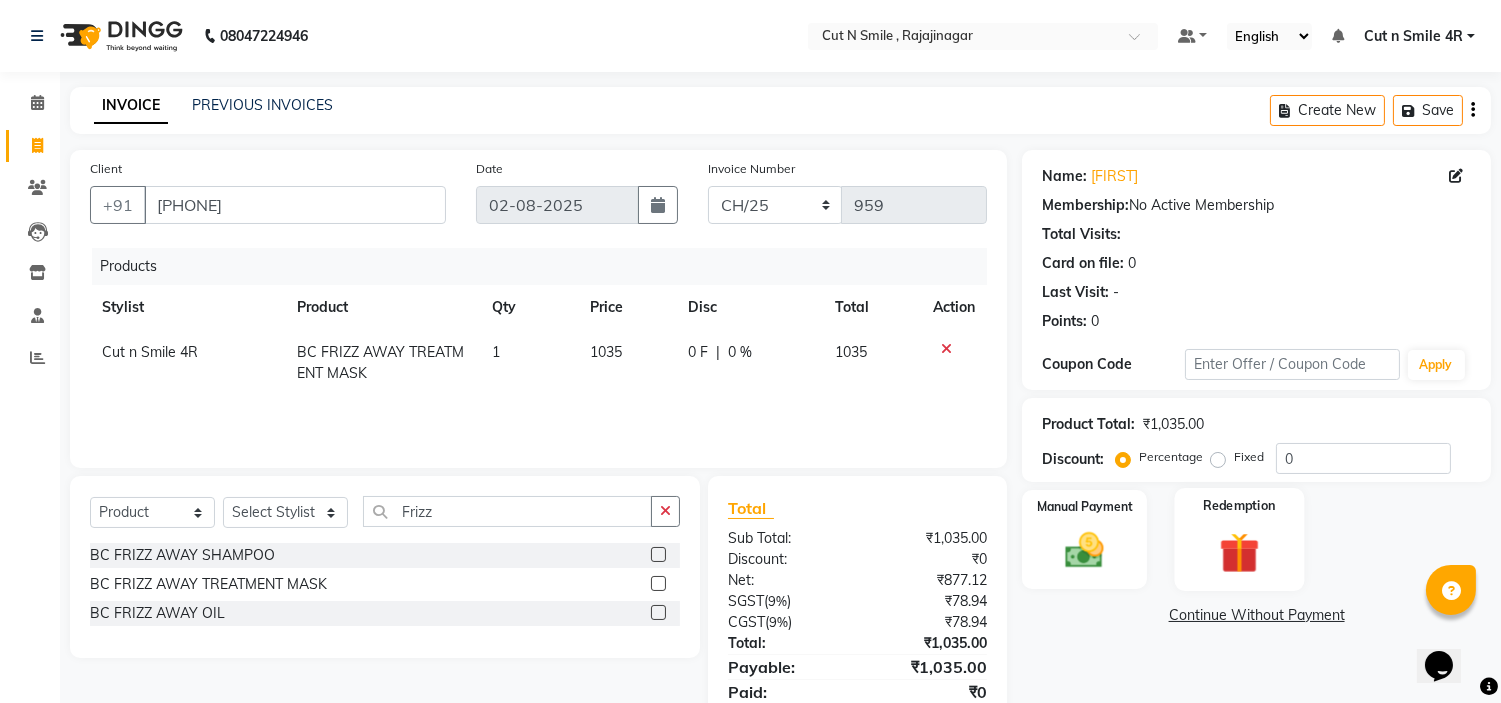 click 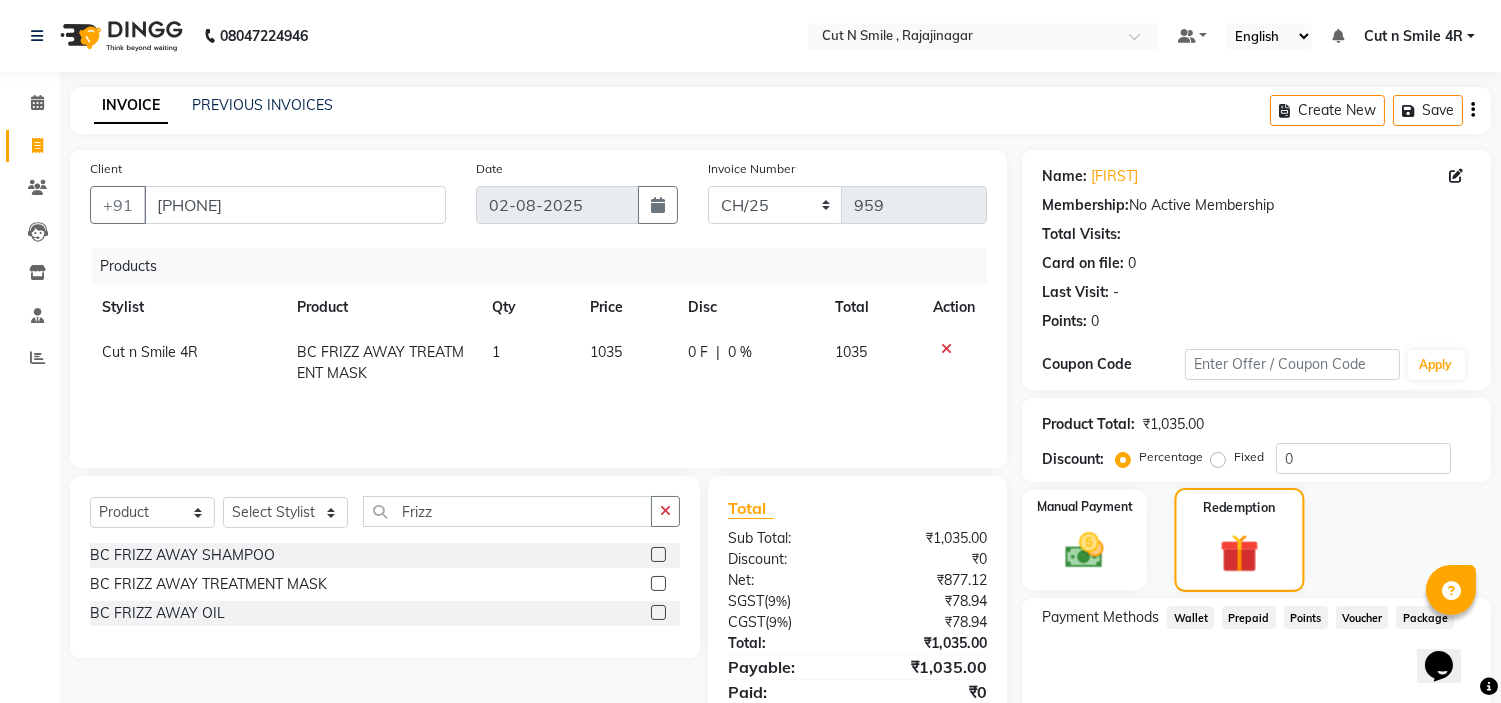 scroll, scrollTop: 84, scrollLeft: 0, axis: vertical 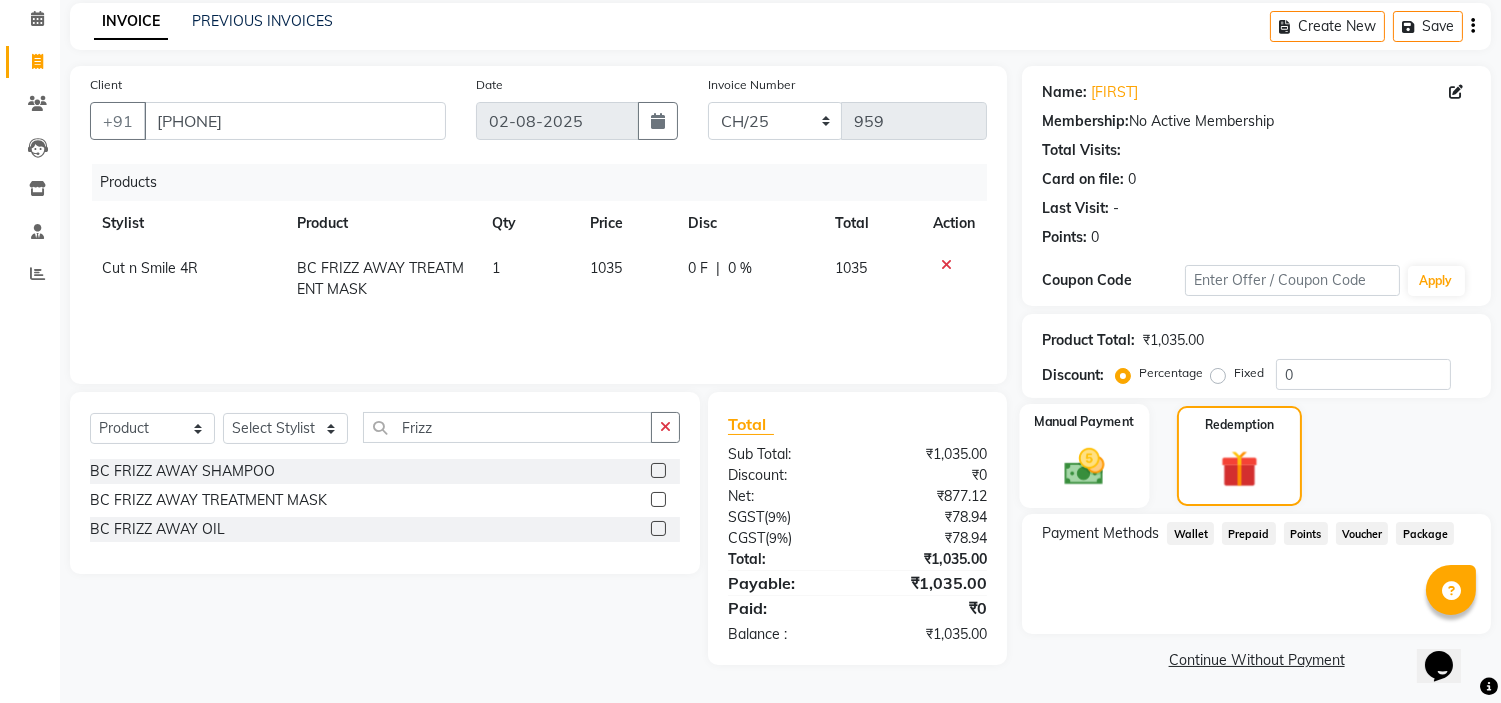 click on "Manual Payment" 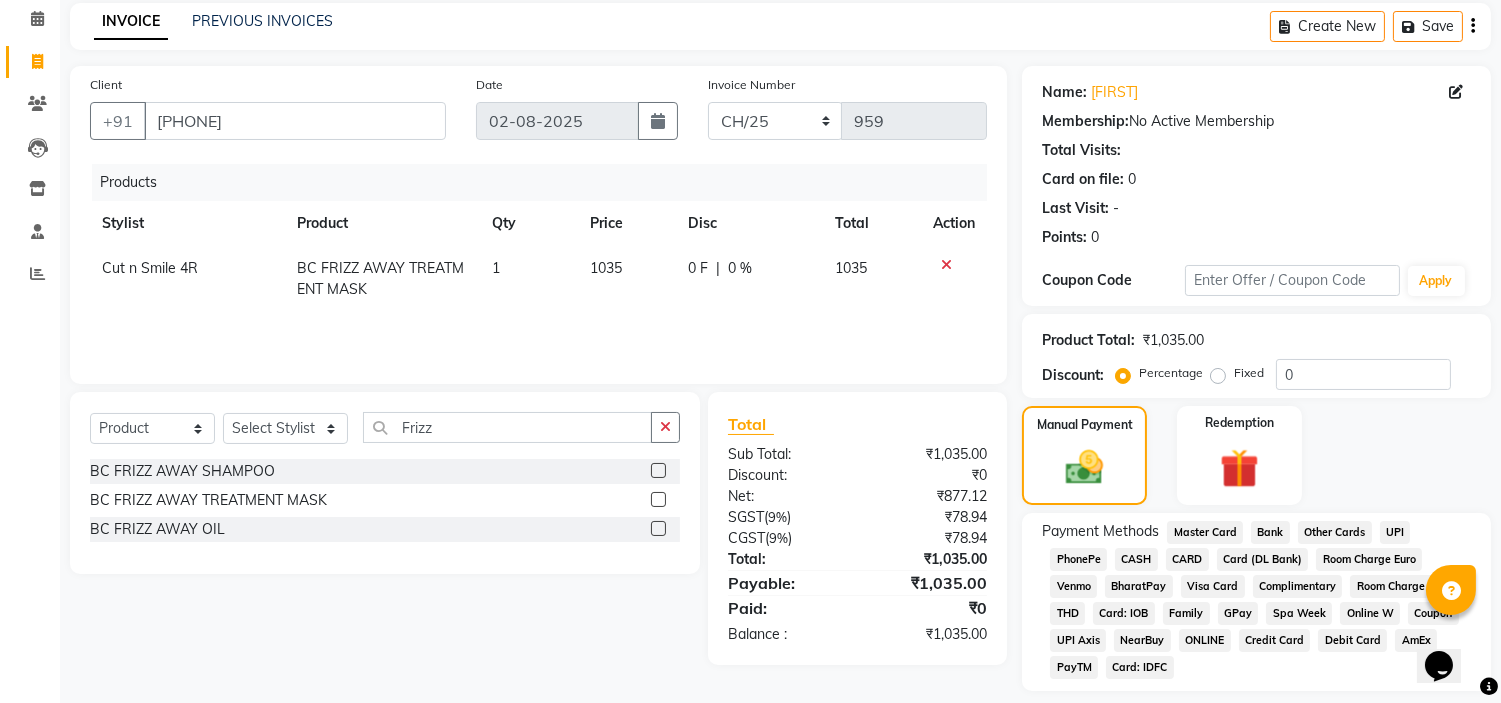 click on "UPI" 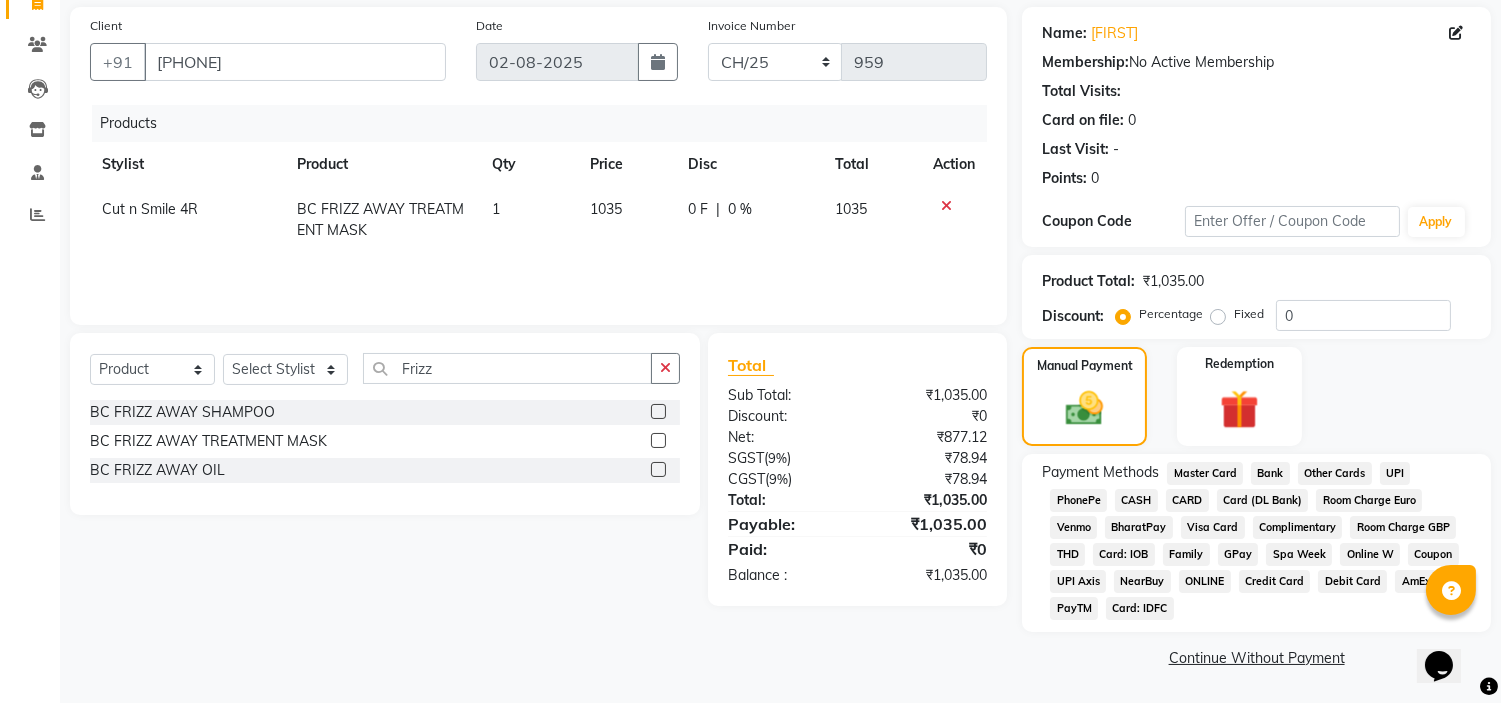 click on "UPI" 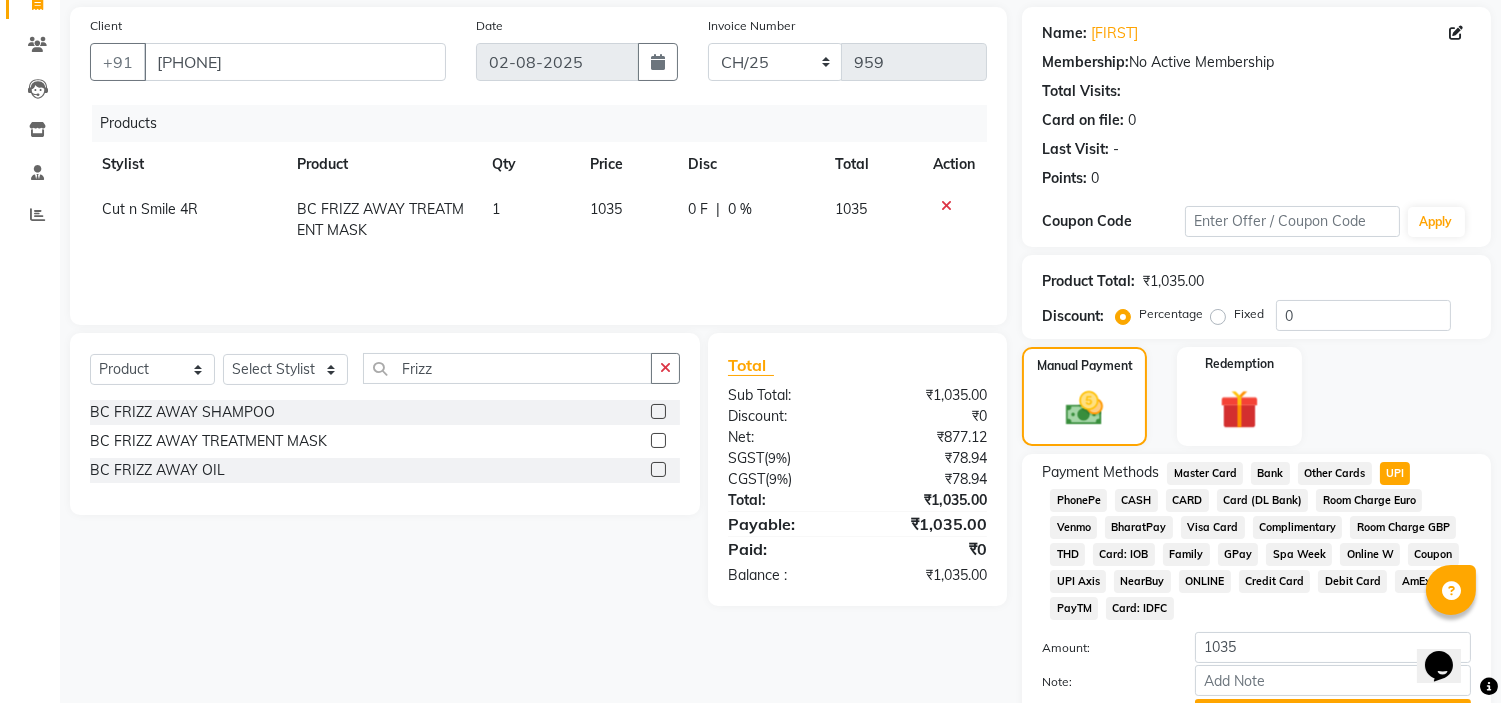 scroll, scrollTop: 250, scrollLeft: 0, axis: vertical 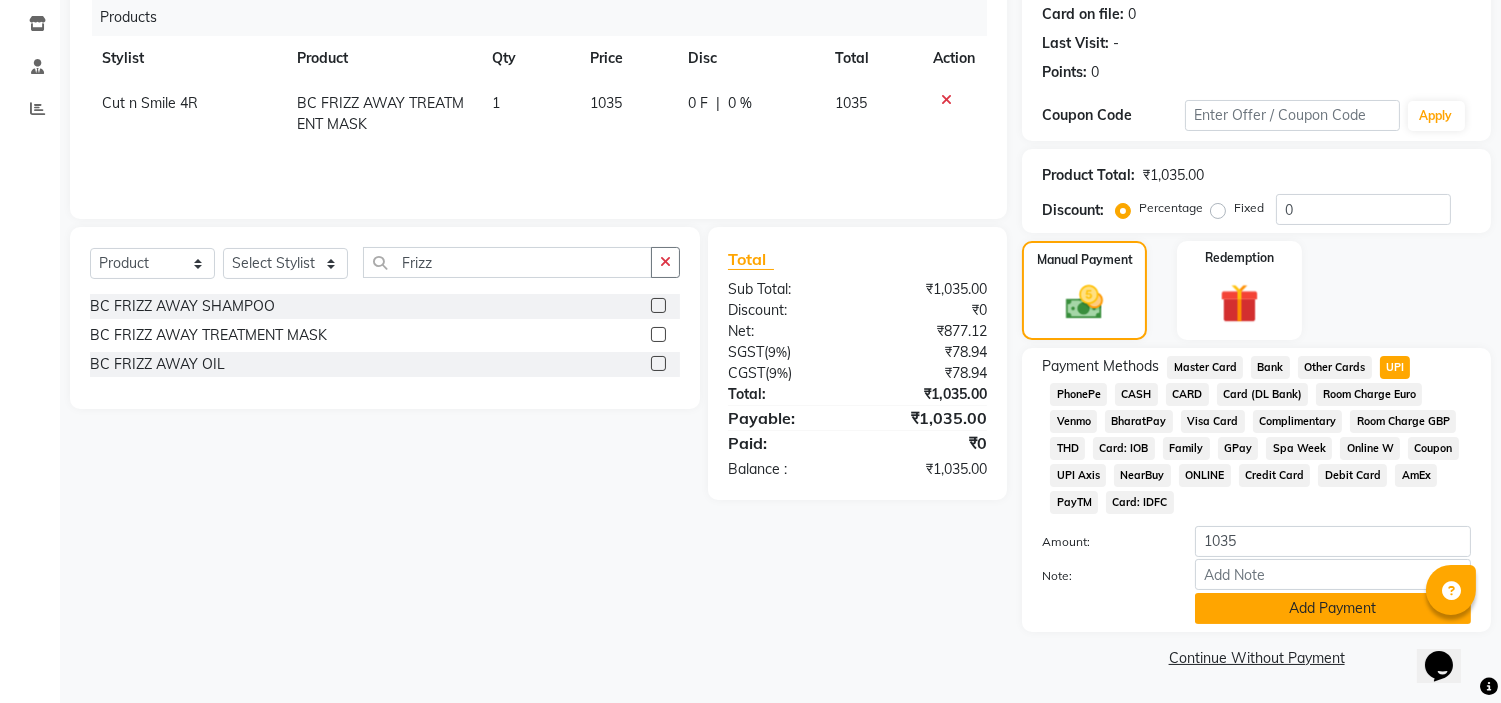 click on "Add Payment" 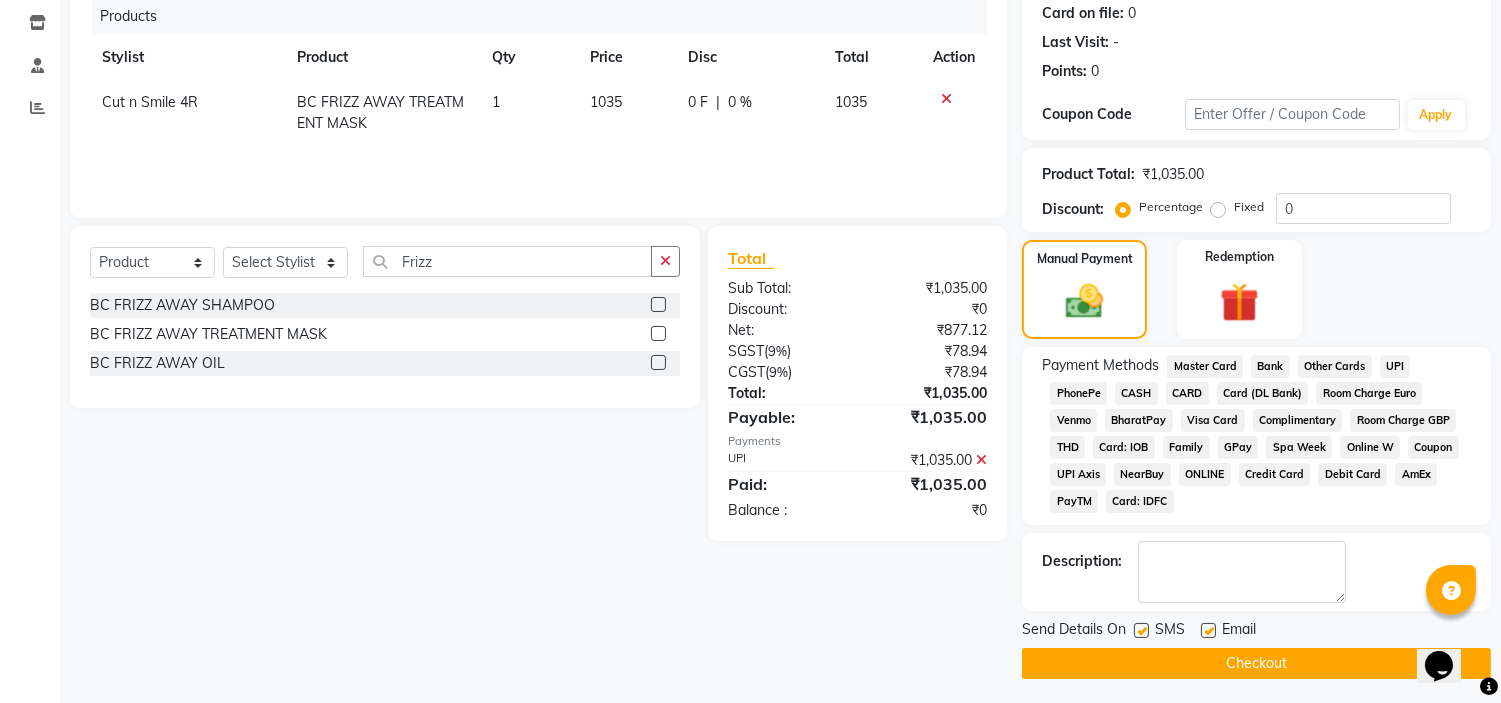 click on "Checkout" 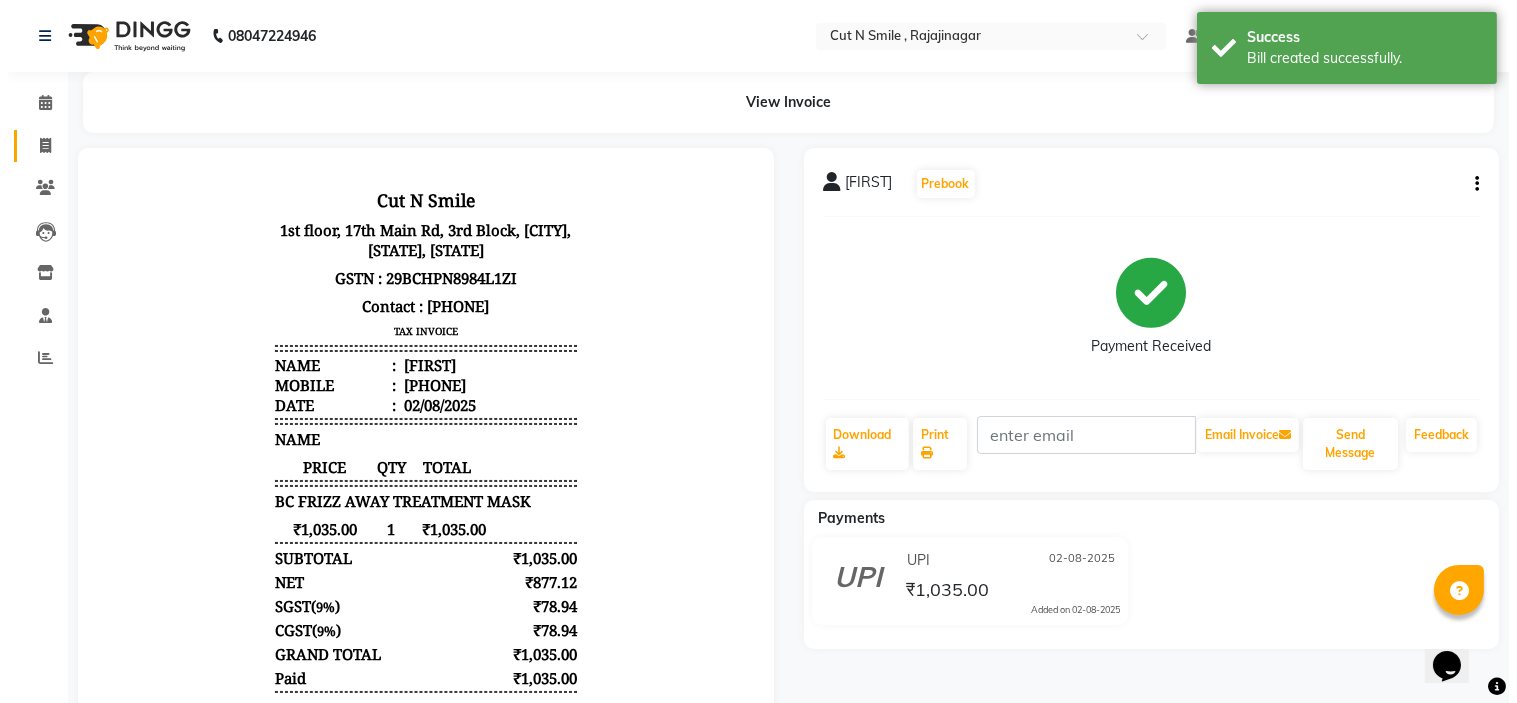 scroll, scrollTop: 0, scrollLeft: 0, axis: both 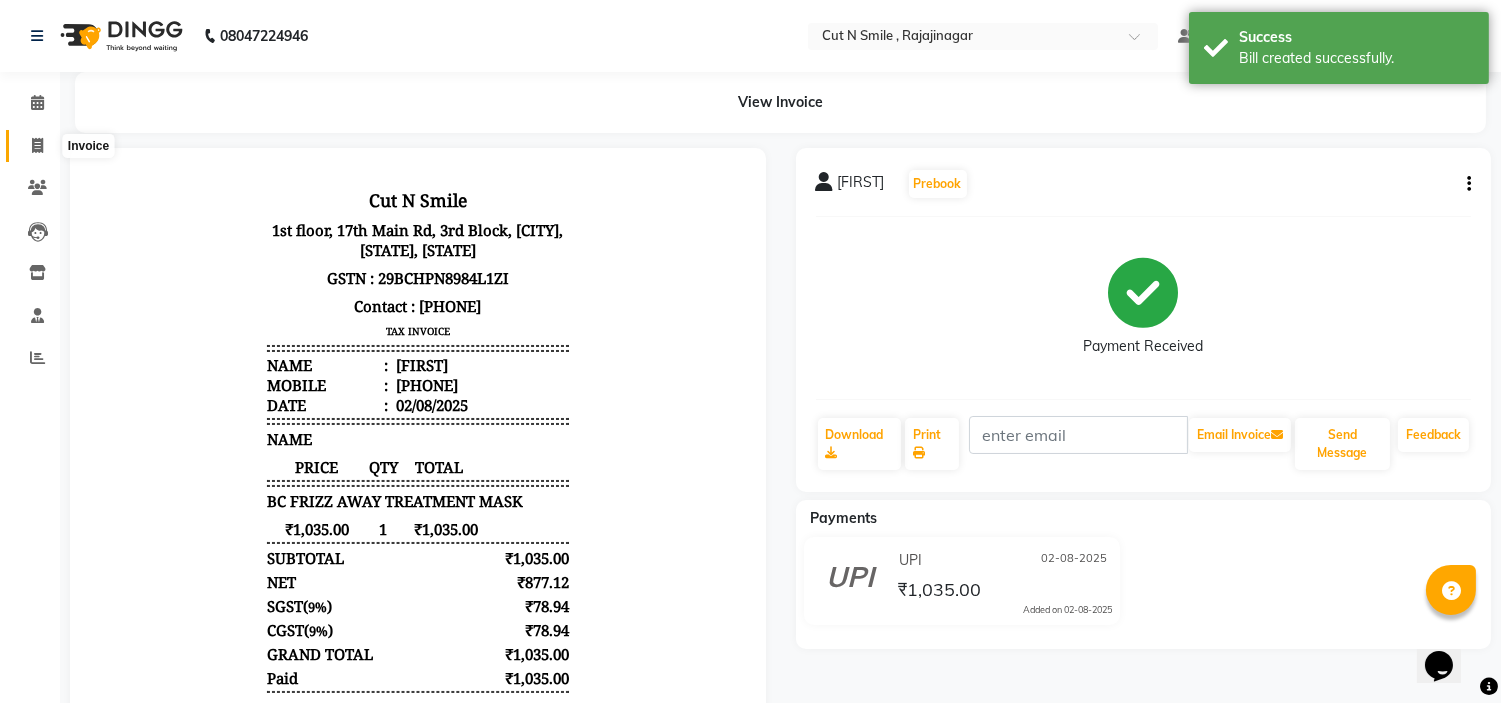 click 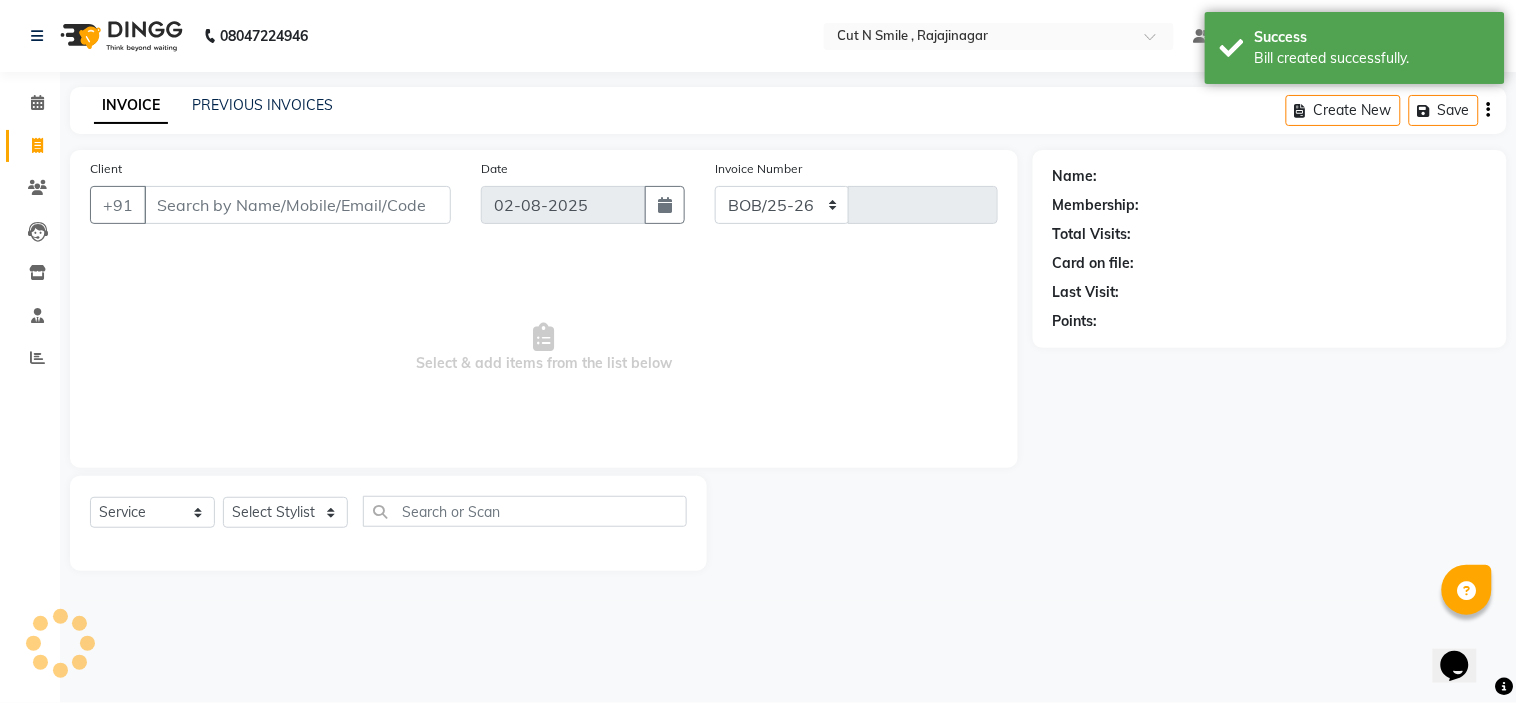 select on "7187" 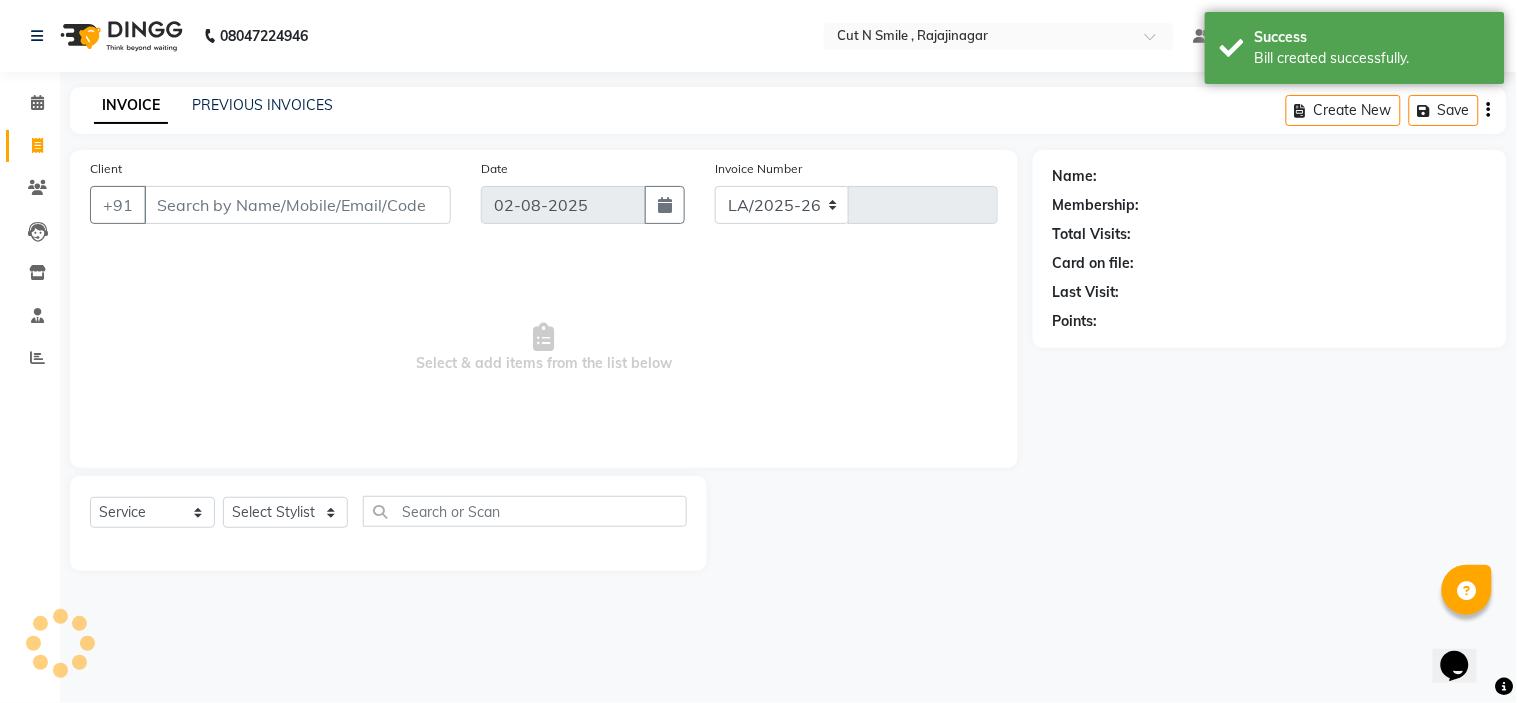 type on "115" 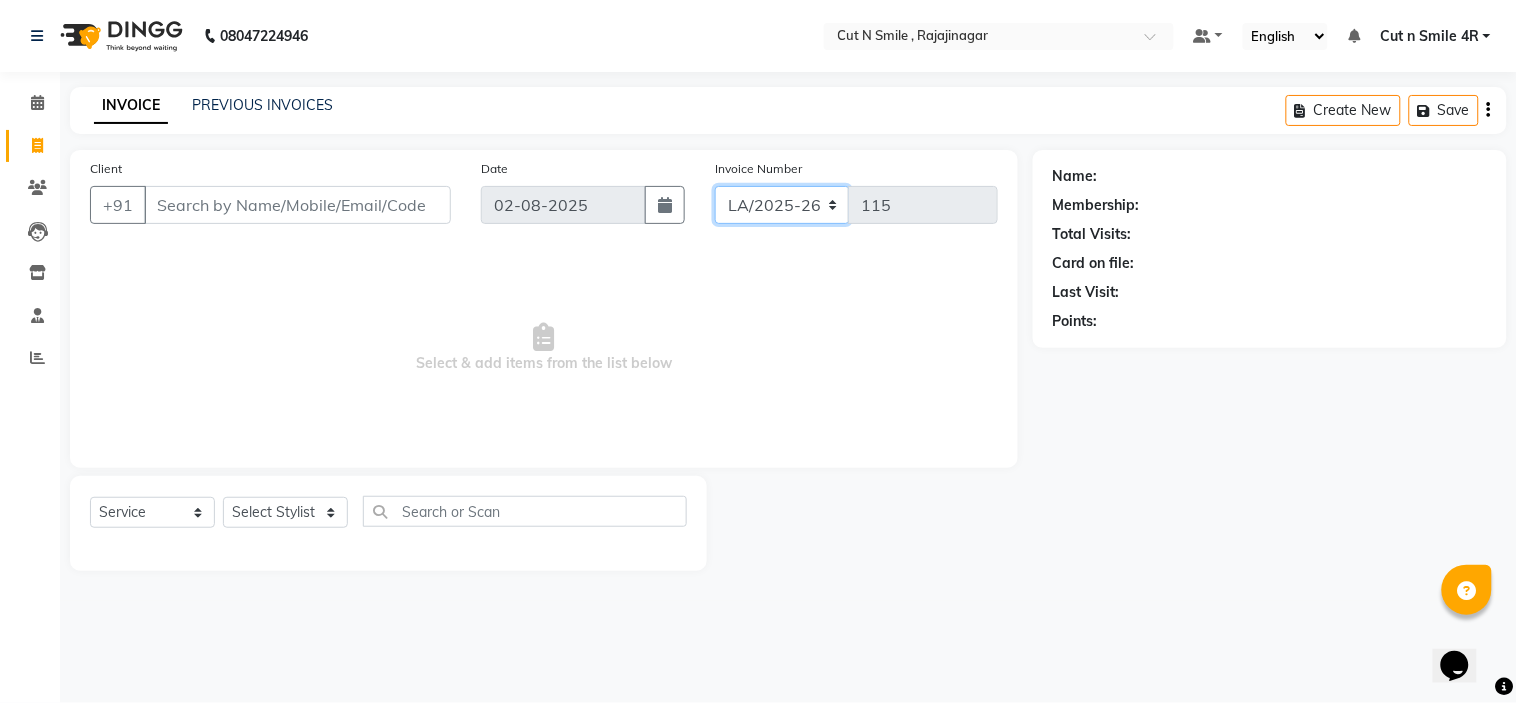 click on "BOB/25-26 LA/2025-26 SH/25 CH/25 SA/25" 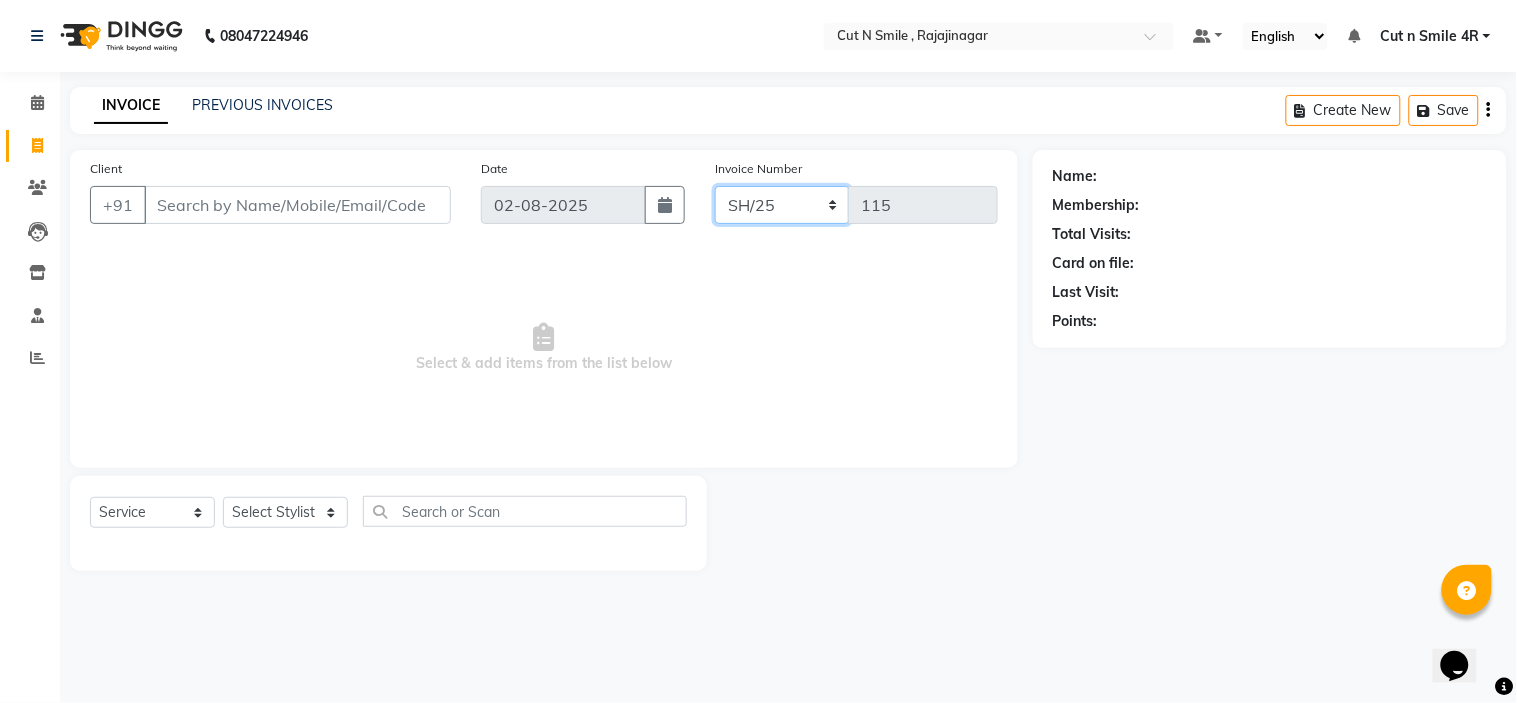 click on "BOB/25-26 LA/2025-26 SH/25 CH/25 SA/25" 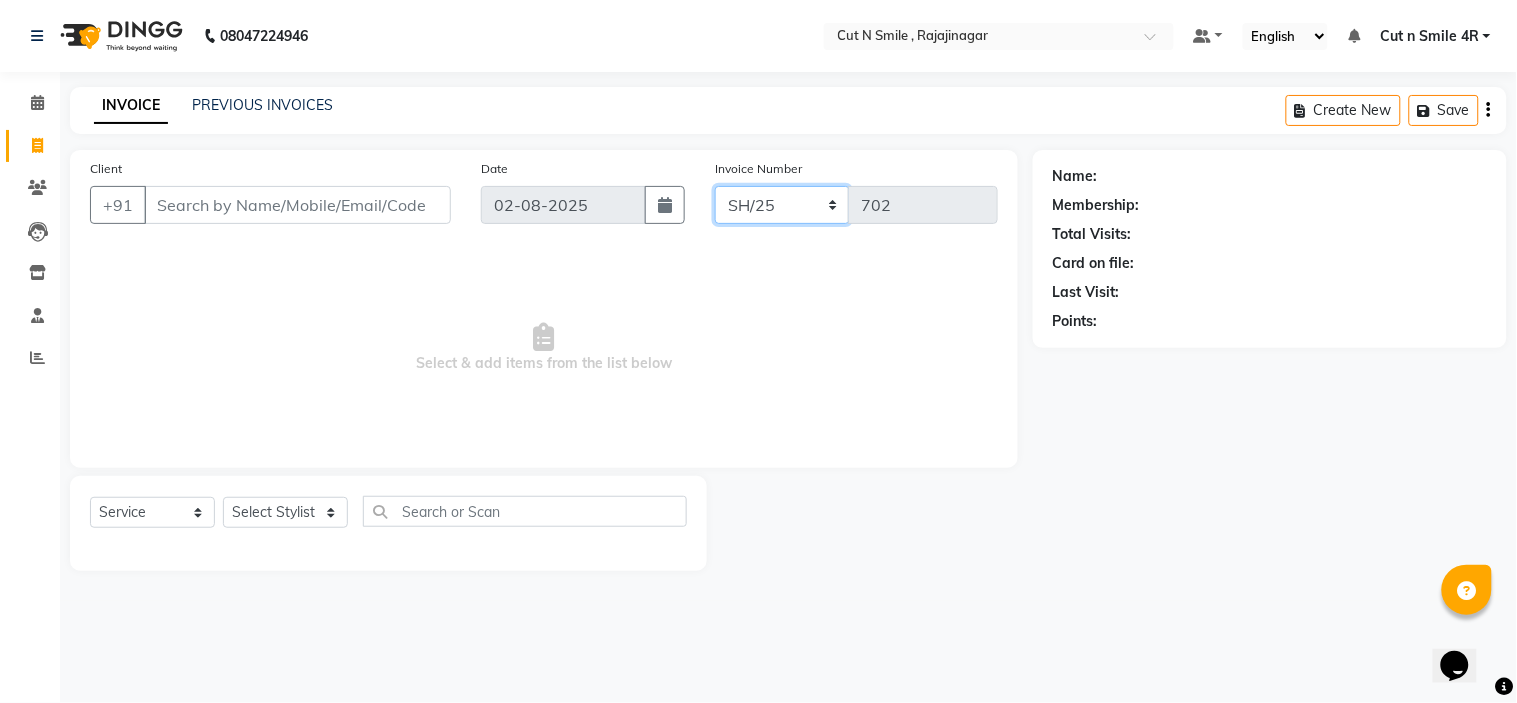 click on "BOB/25-26 LA/2025-26 SH/25 CH/25 SA/25" 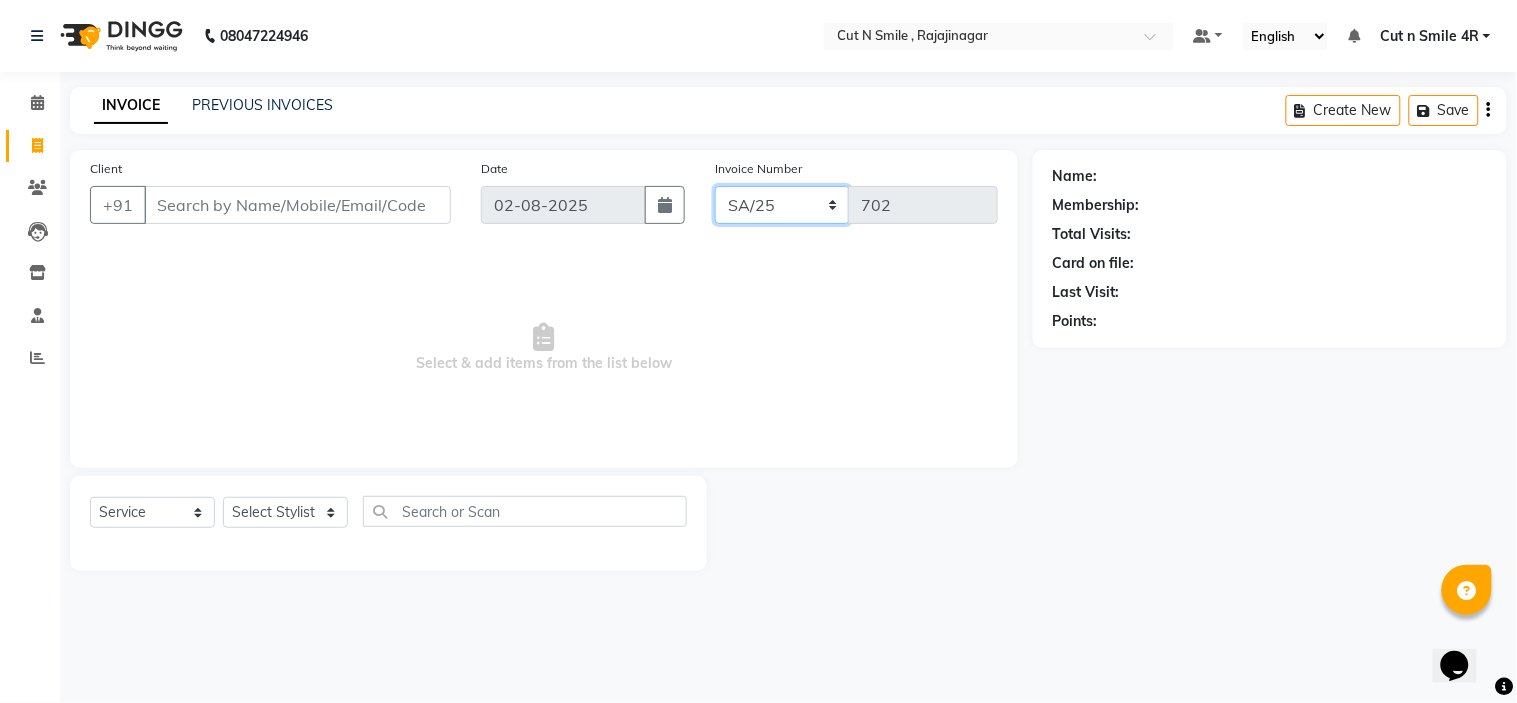 click on "BOB/25-26 LA/2025-26 SH/25 CH/25 SA/25" 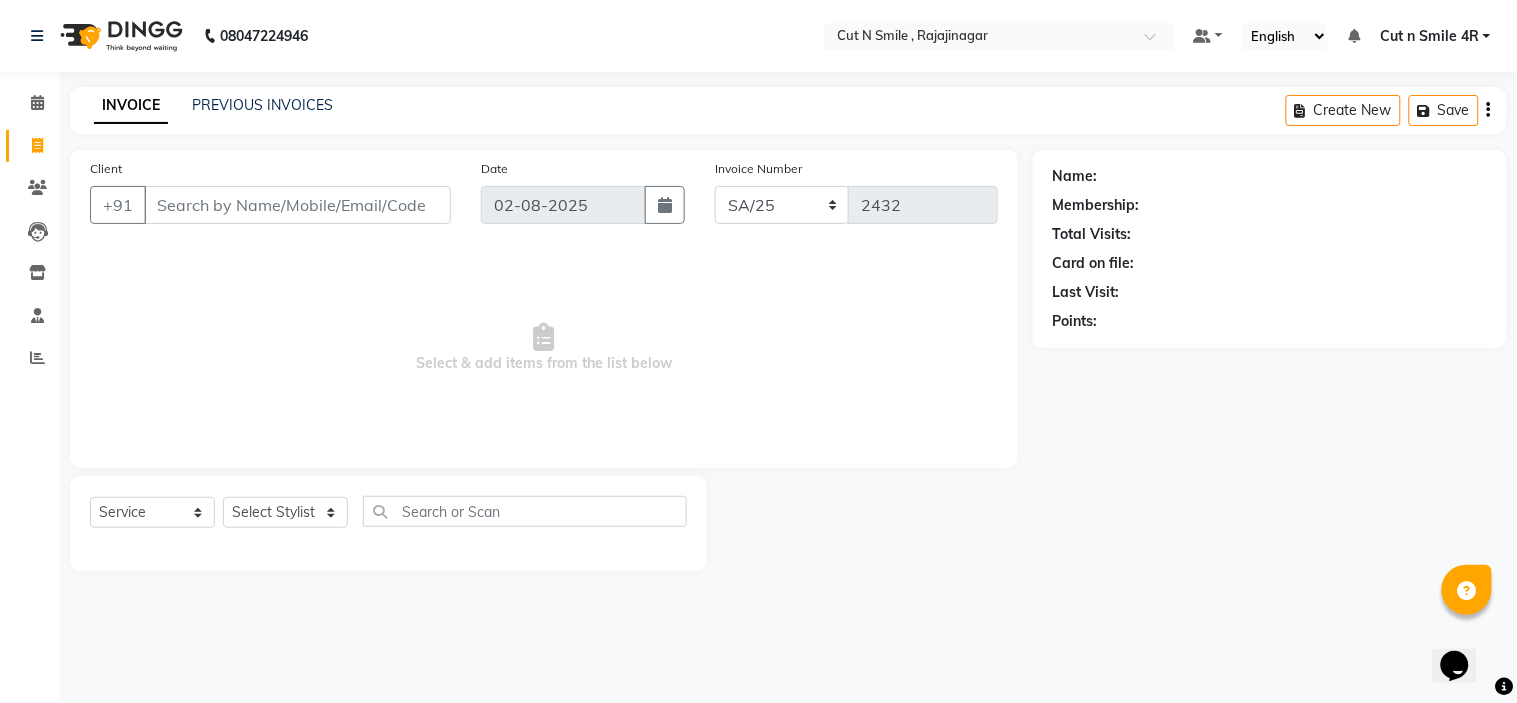 click on "Select & add items from the list below" at bounding box center [544, 348] 